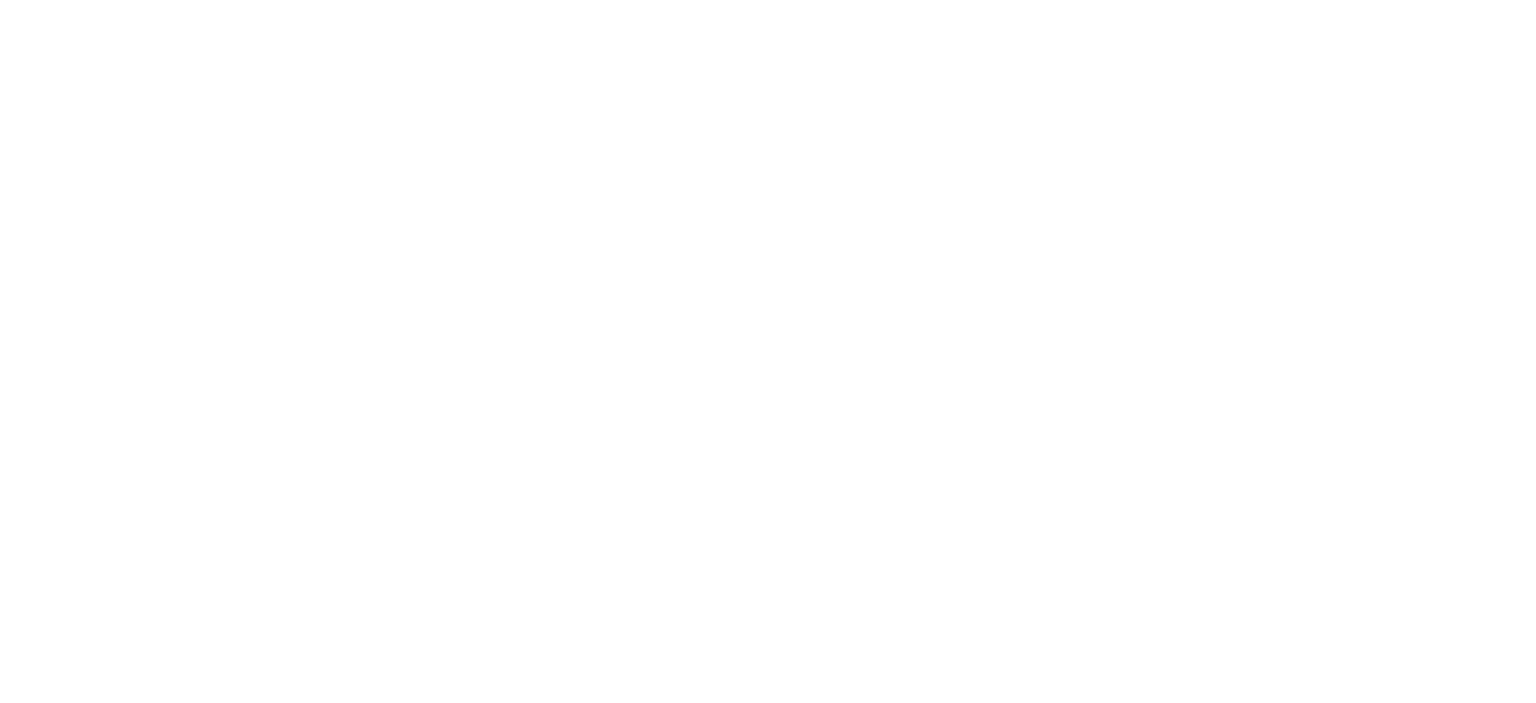scroll, scrollTop: 0, scrollLeft: 0, axis: both 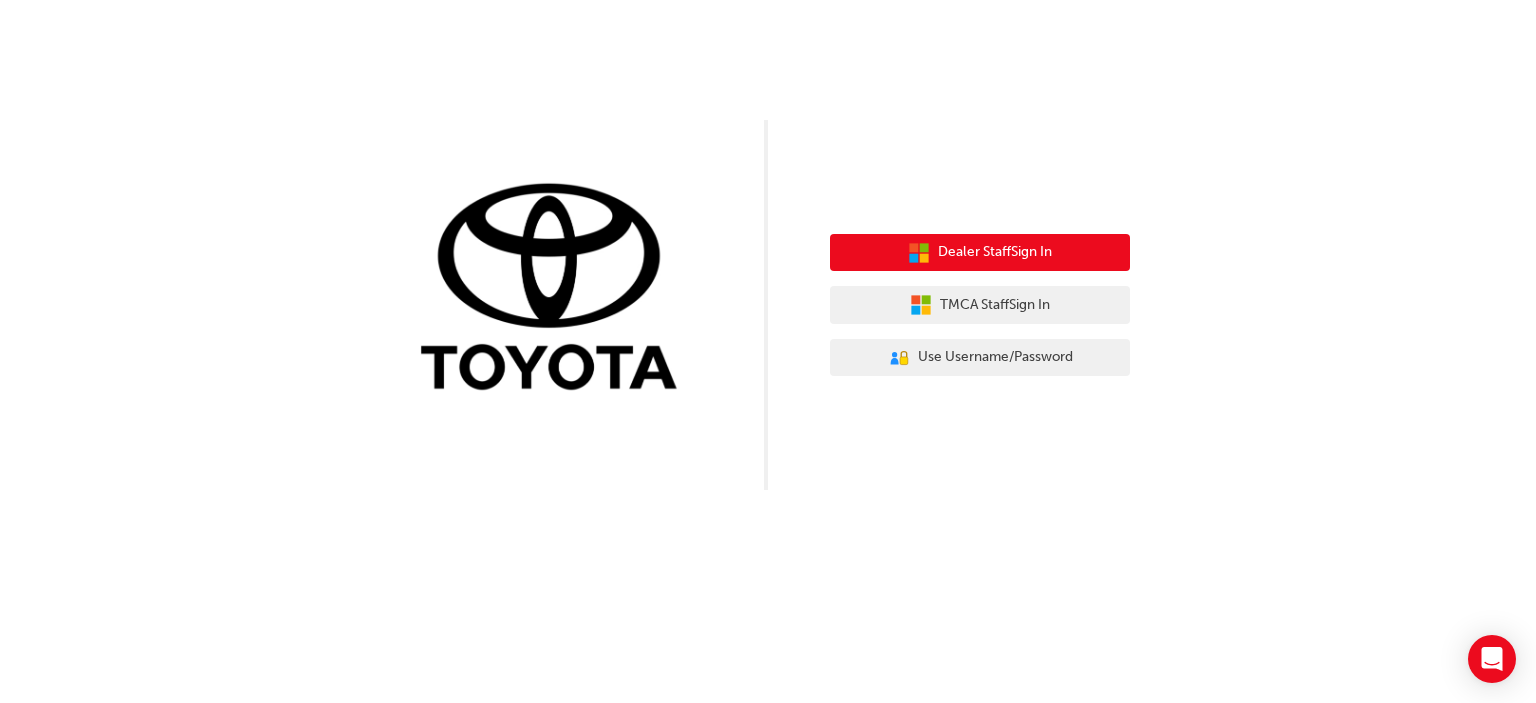 click on "Dealer Staff  Sign In" at bounding box center (995, 252) 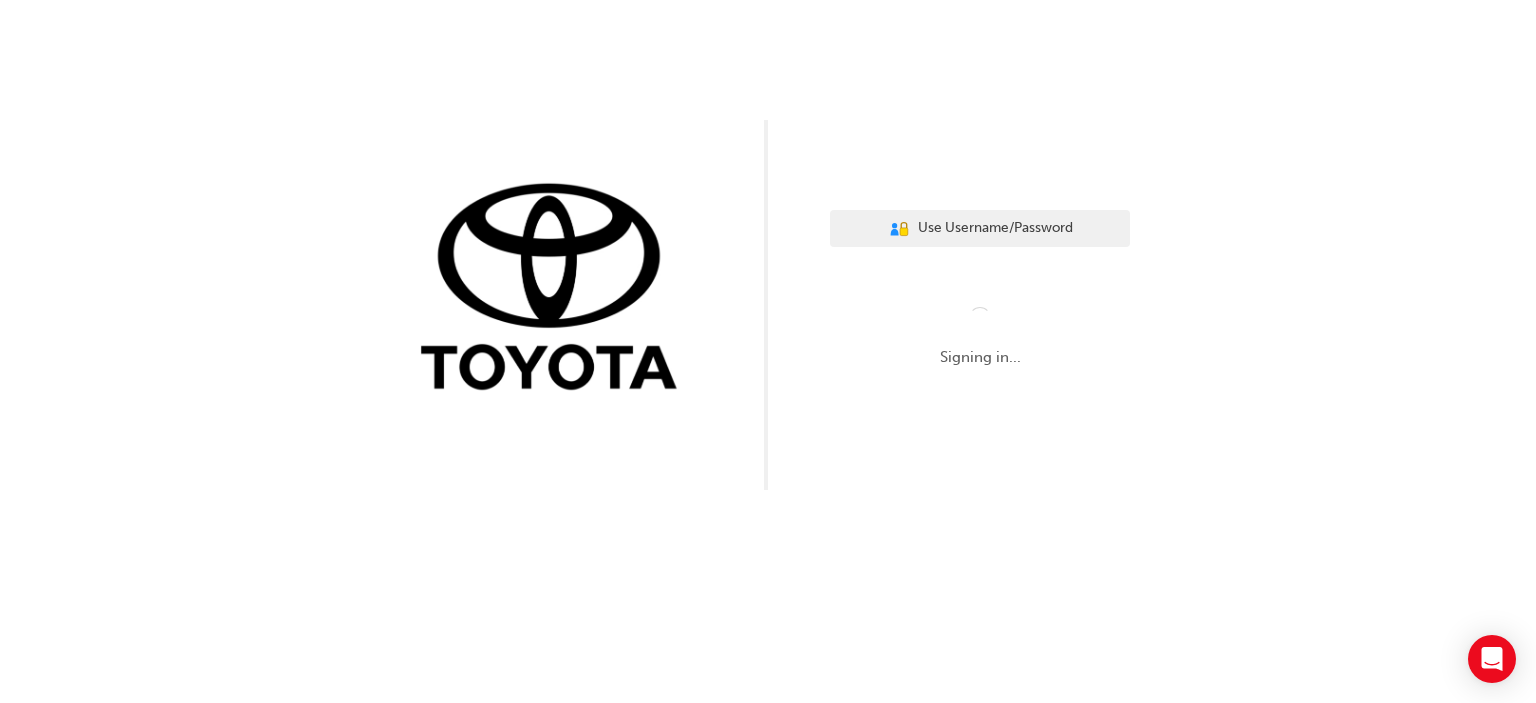 scroll, scrollTop: 0, scrollLeft: 0, axis: both 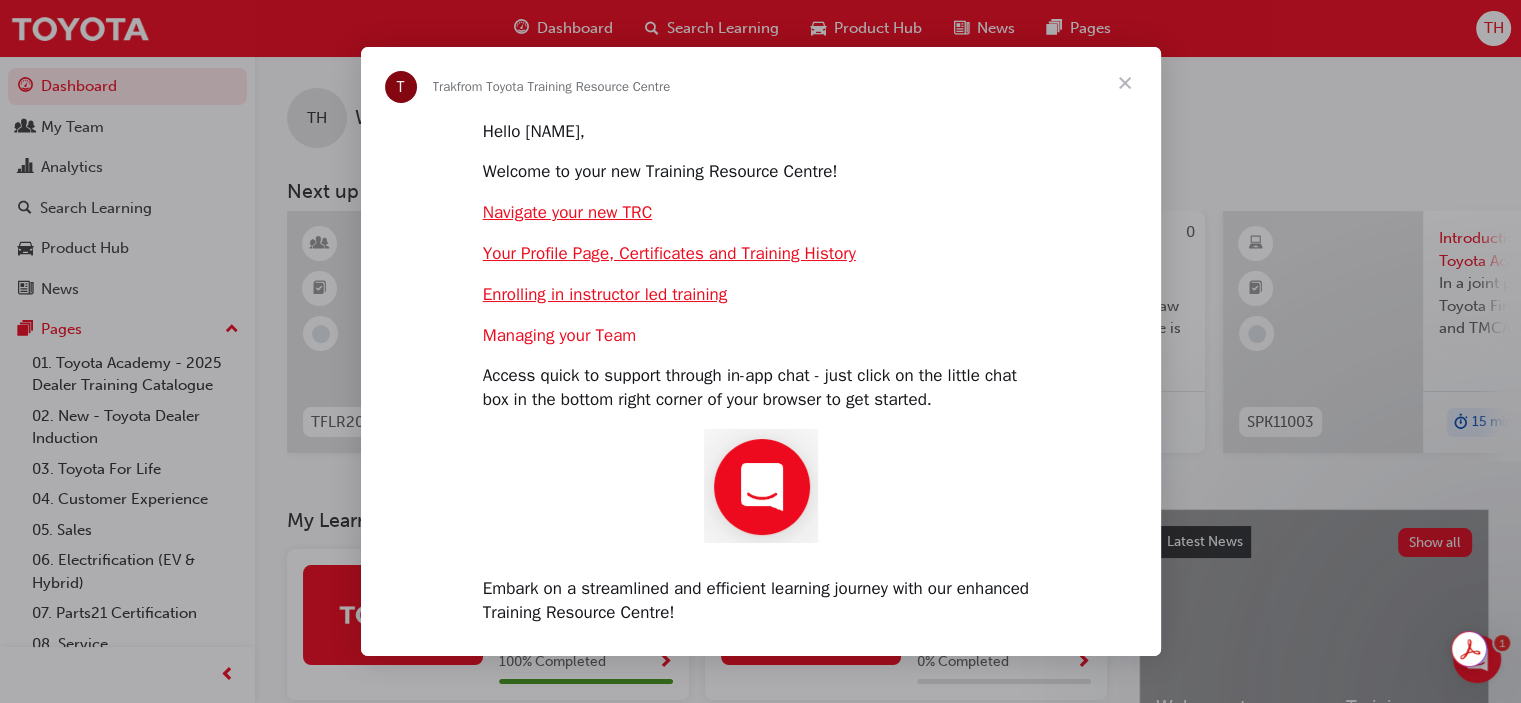 click on "Managing your Team" at bounding box center [560, 335] 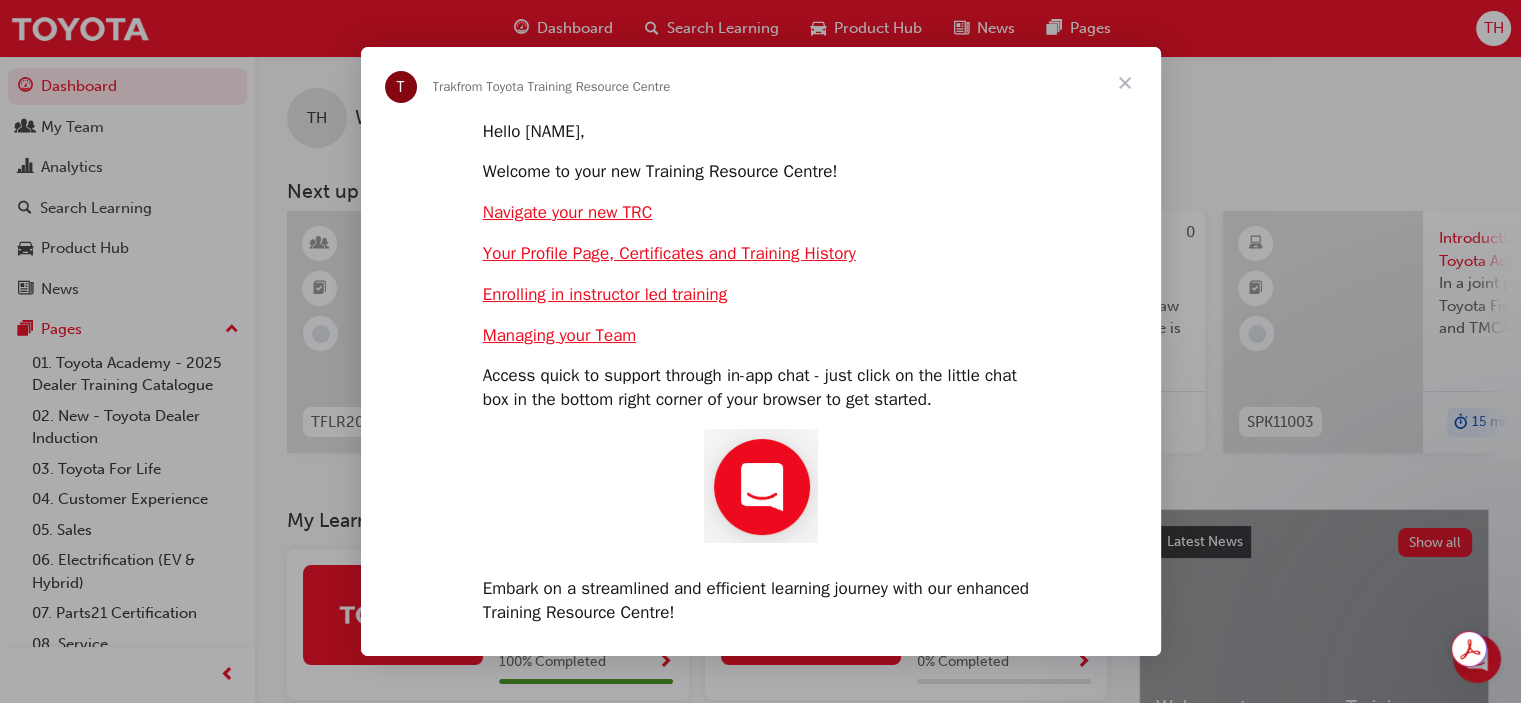 click at bounding box center (1125, 83) 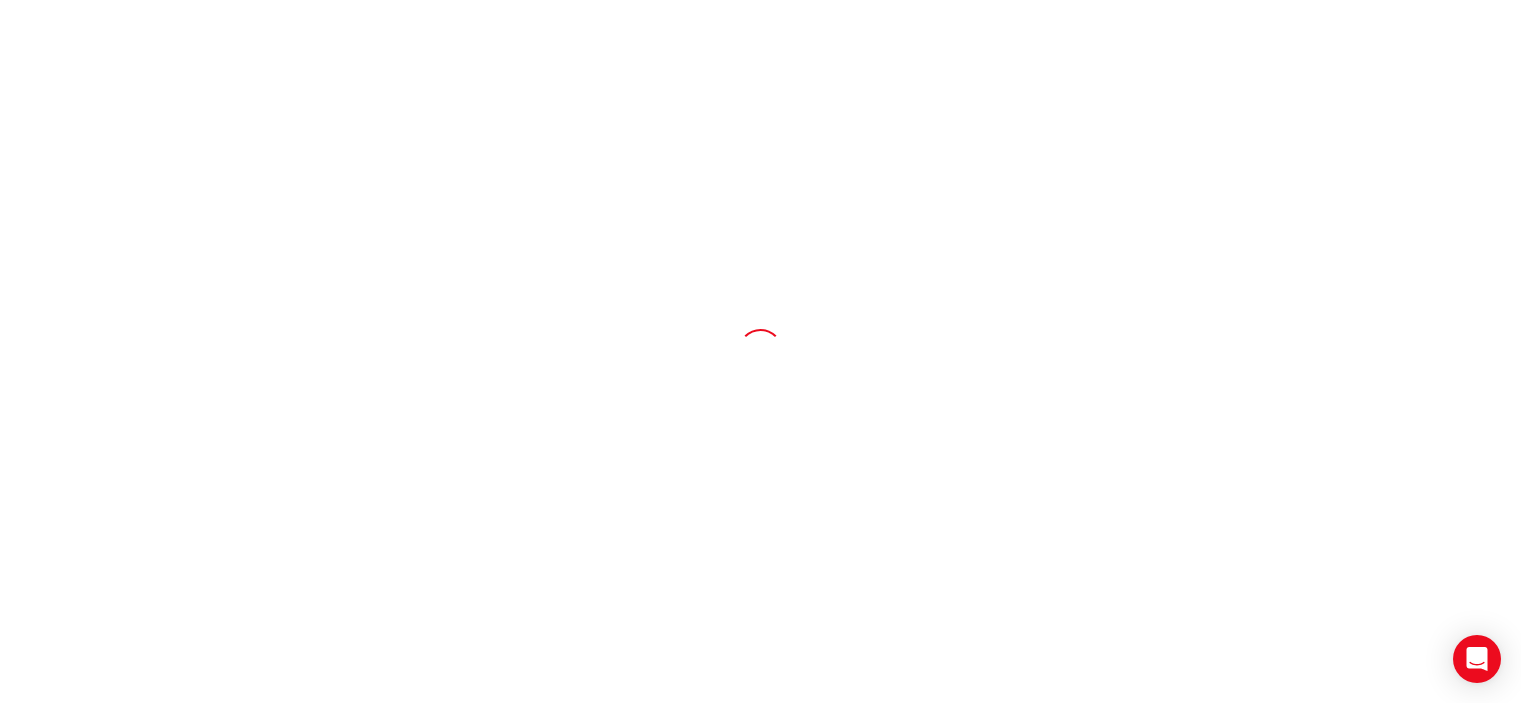 scroll, scrollTop: 0, scrollLeft: 0, axis: both 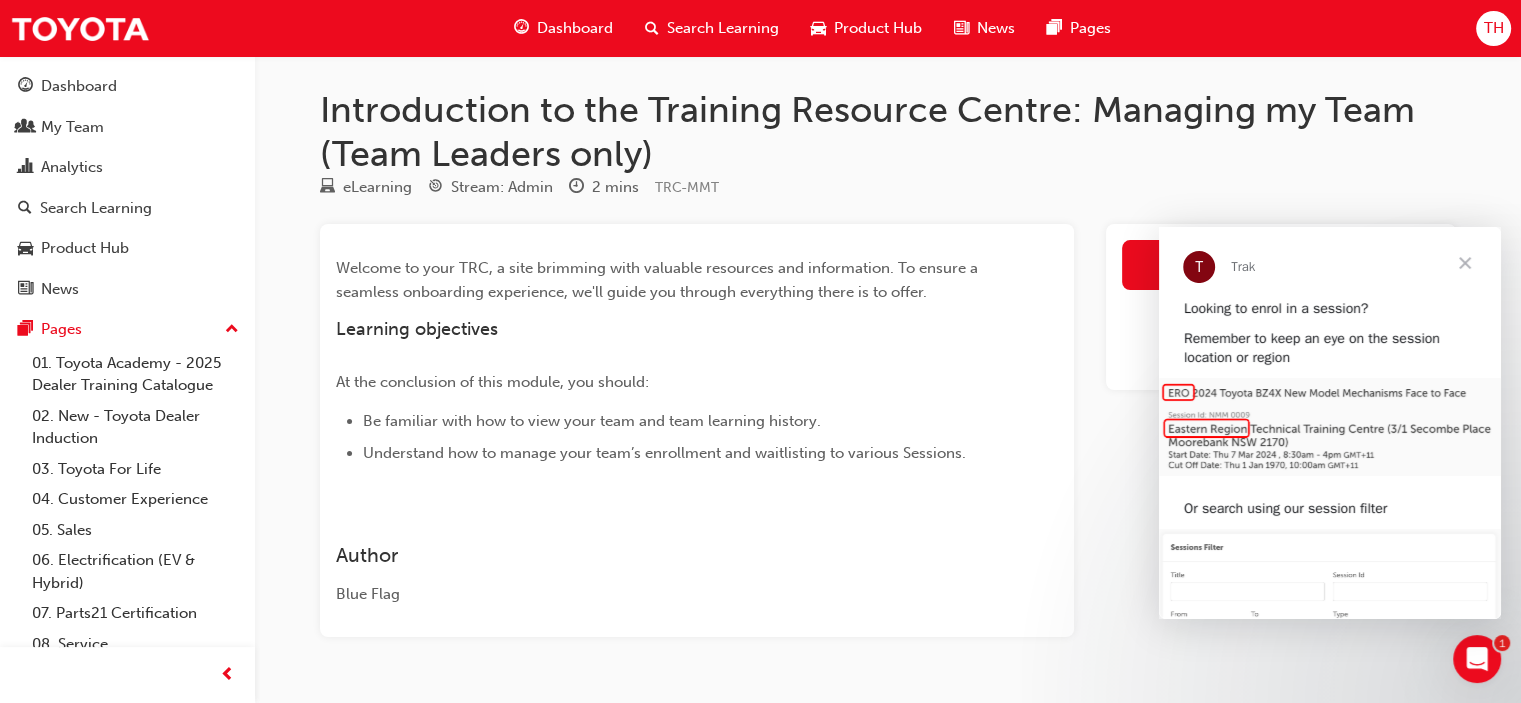 click at bounding box center [1465, 263] 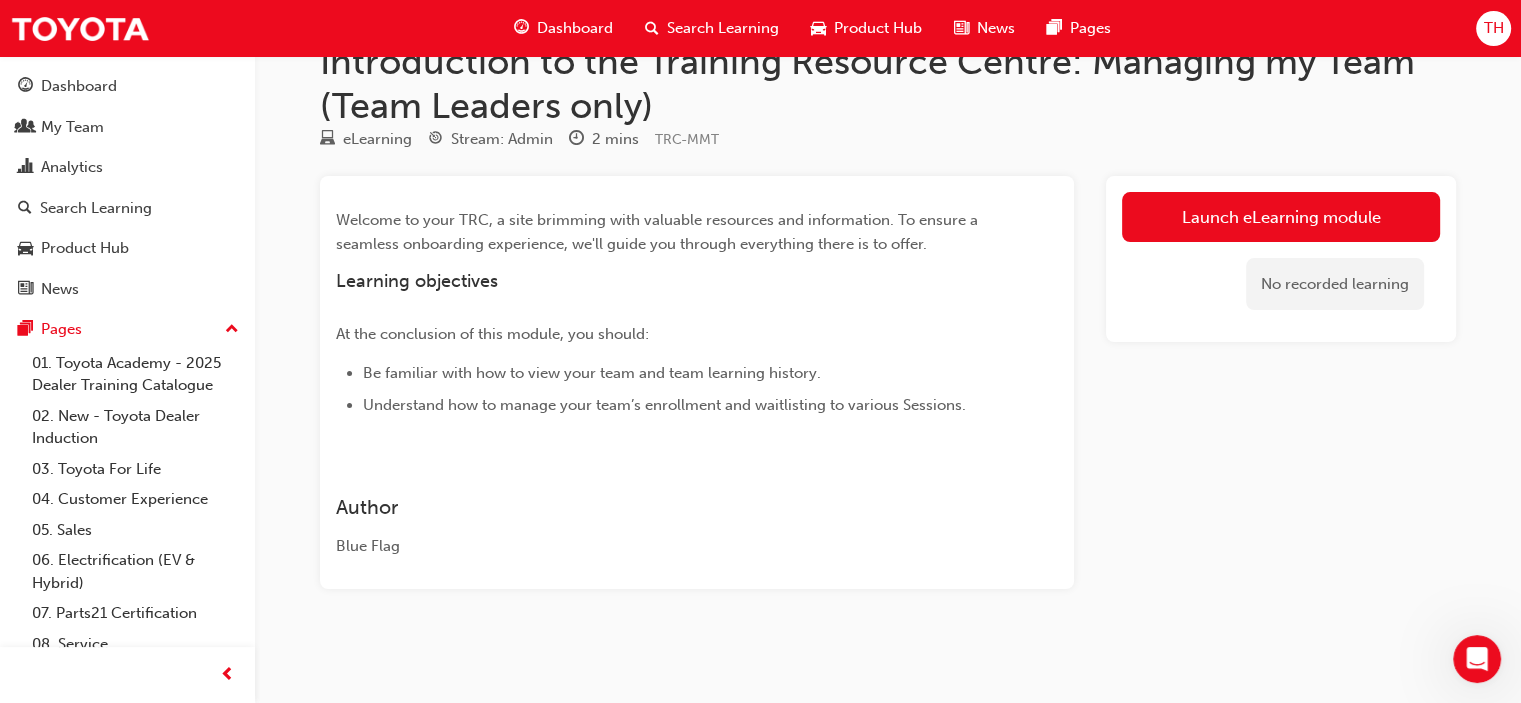 scroll, scrollTop: 0, scrollLeft: 0, axis: both 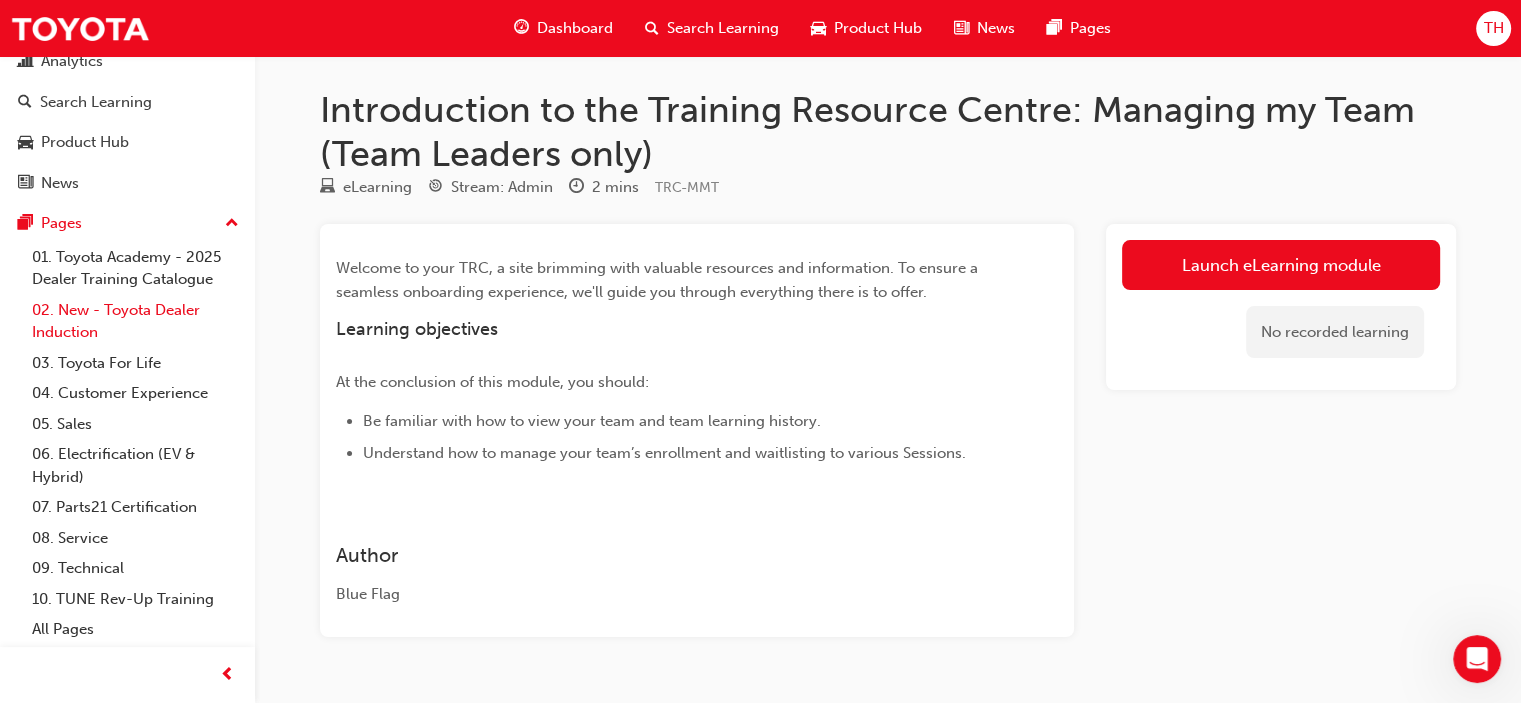 click on "02. New - Toyota Dealer Induction" at bounding box center (135, 321) 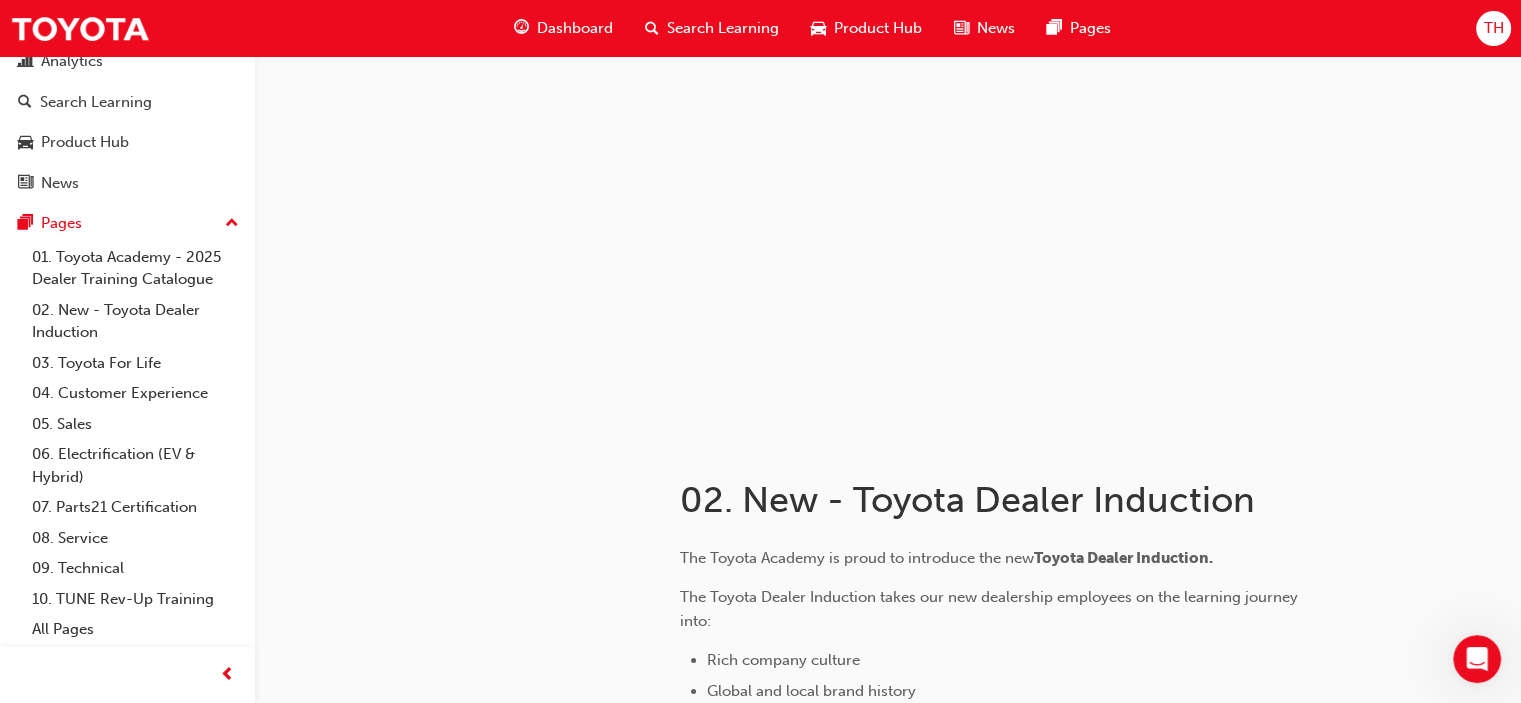 scroll, scrollTop: 0, scrollLeft: 0, axis: both 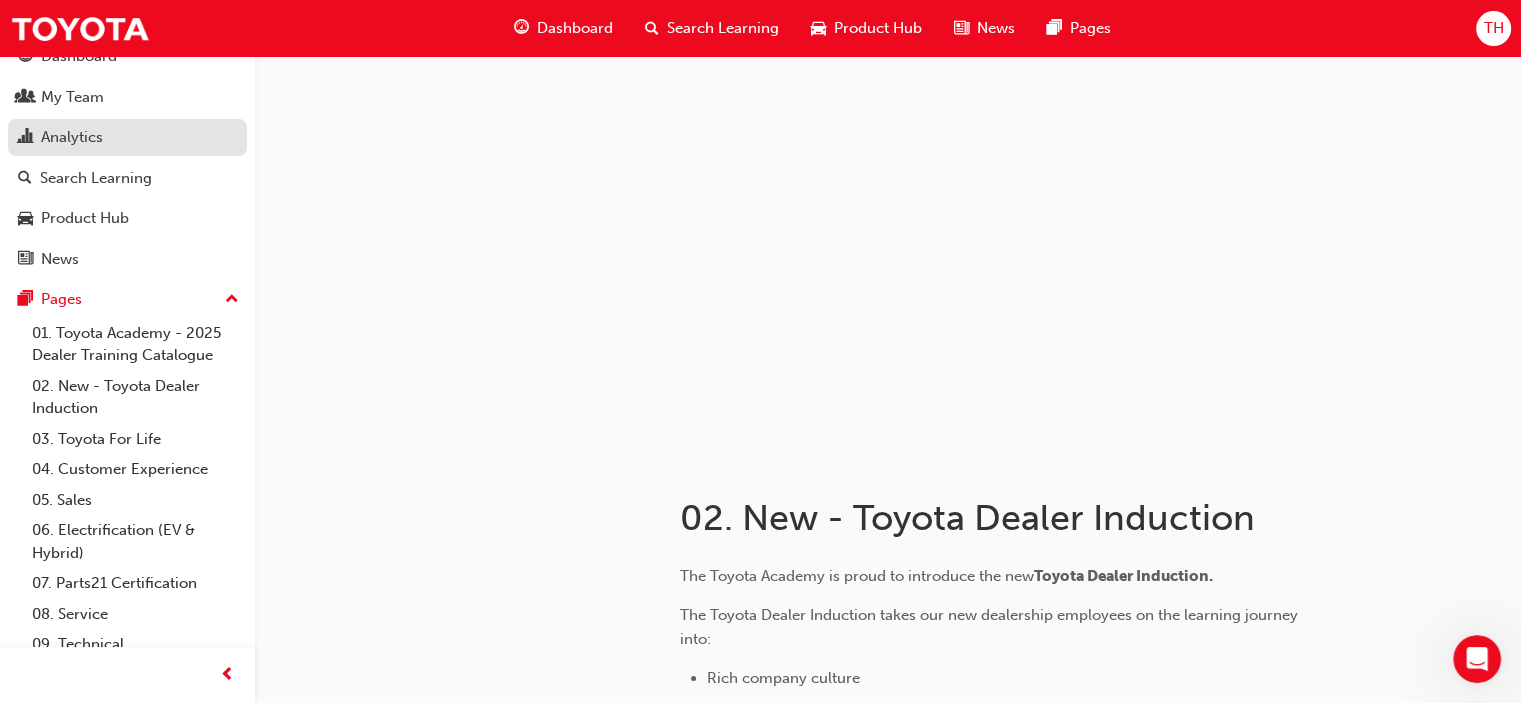 click on "Analytics" at bounding box center (127, 137) 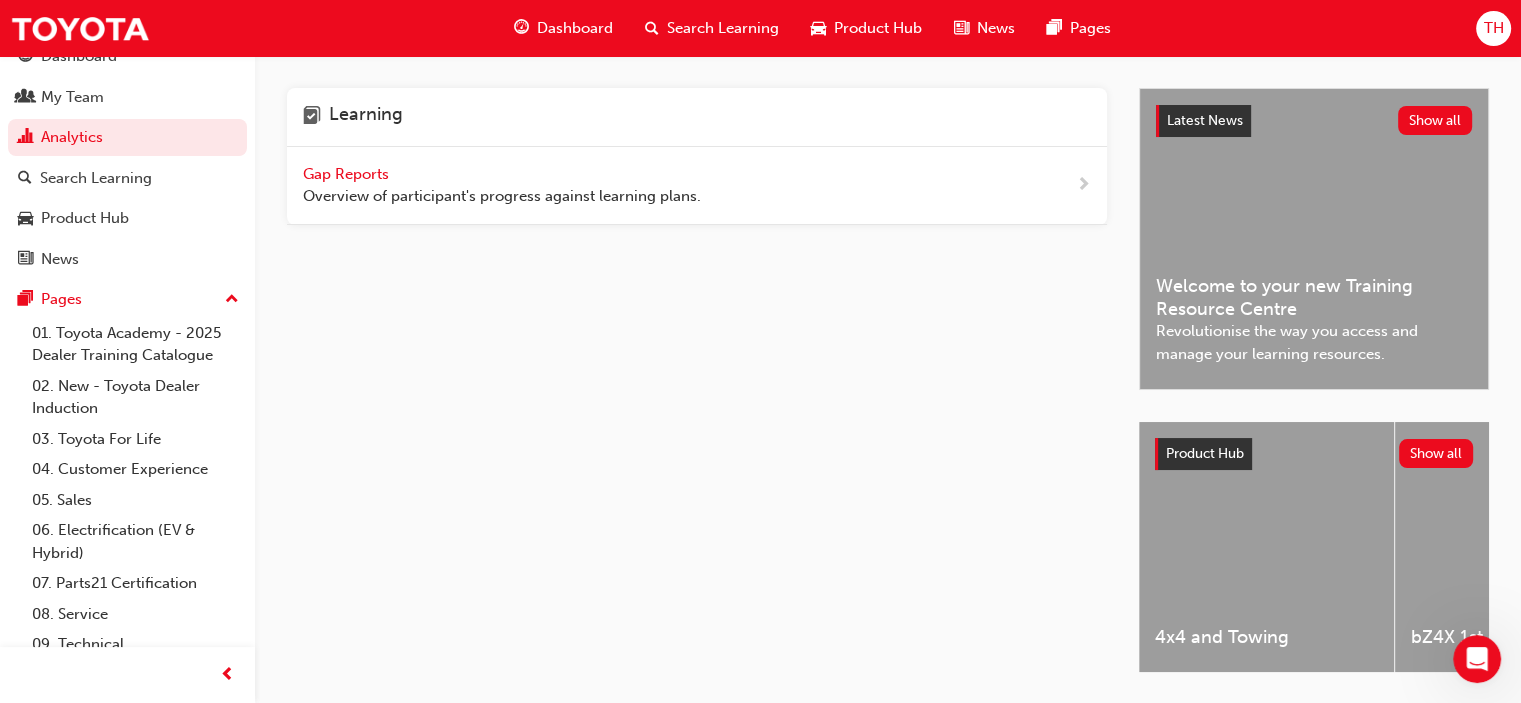 click on "Gap Reports" at bounding box center [348, 174] 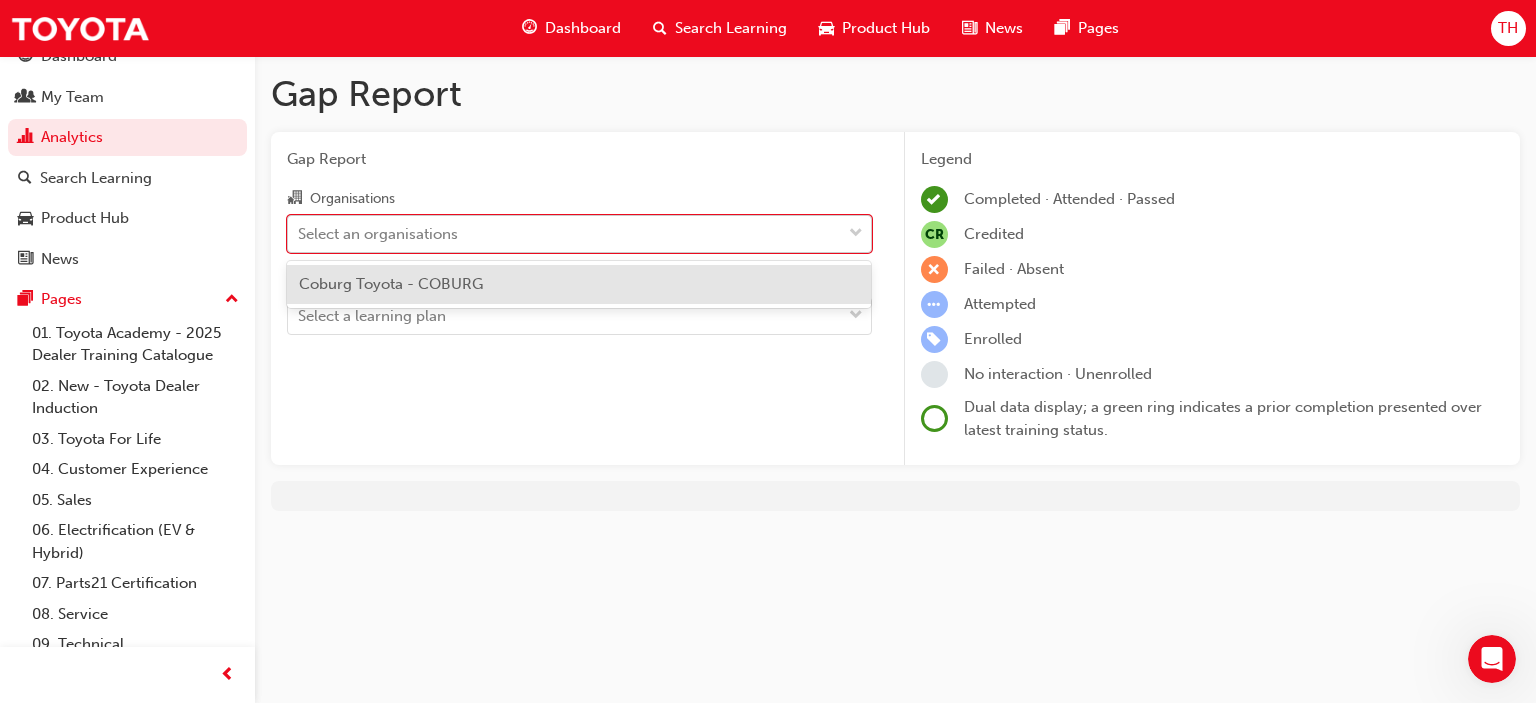 click at bounding box center [856, 234] 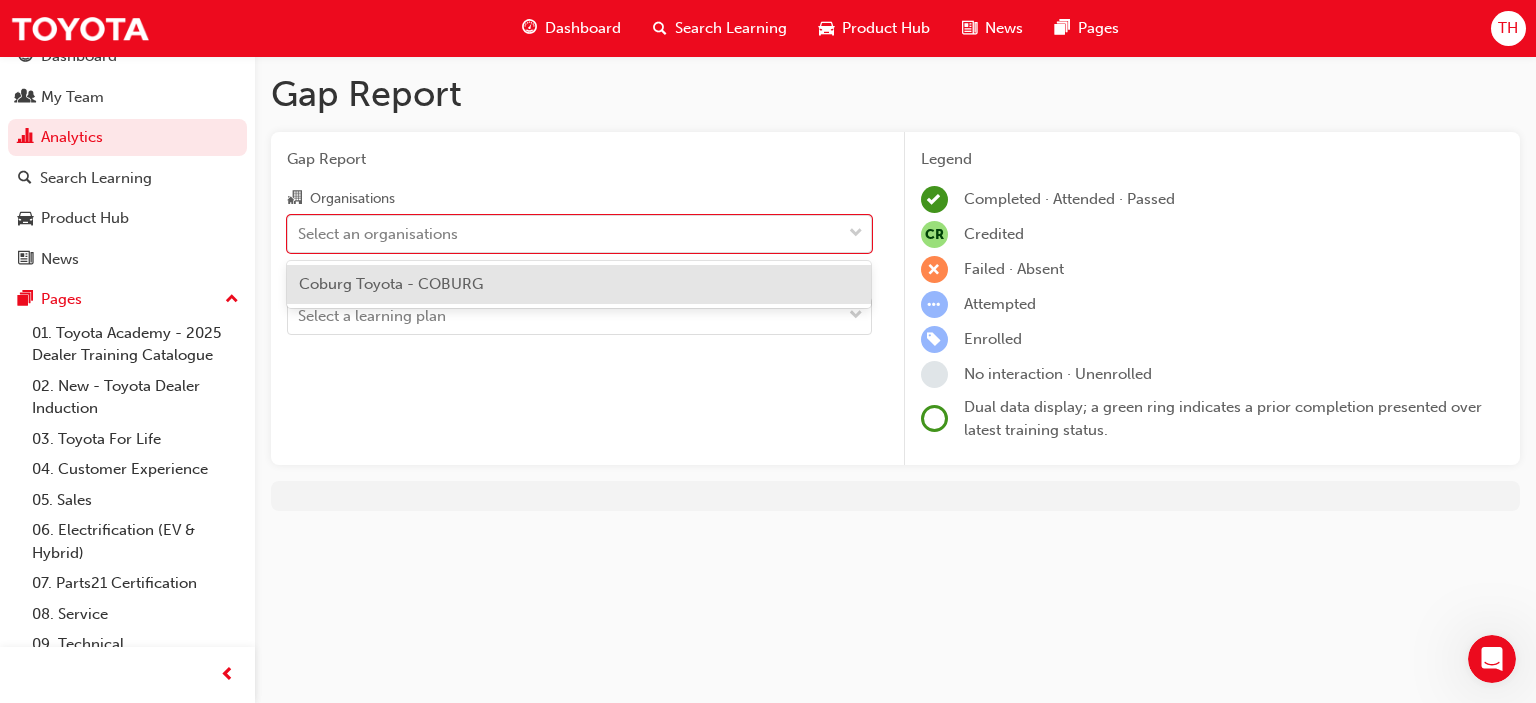 click on "Coburg Toyota - COBURG" at bounding box center [579, 284] 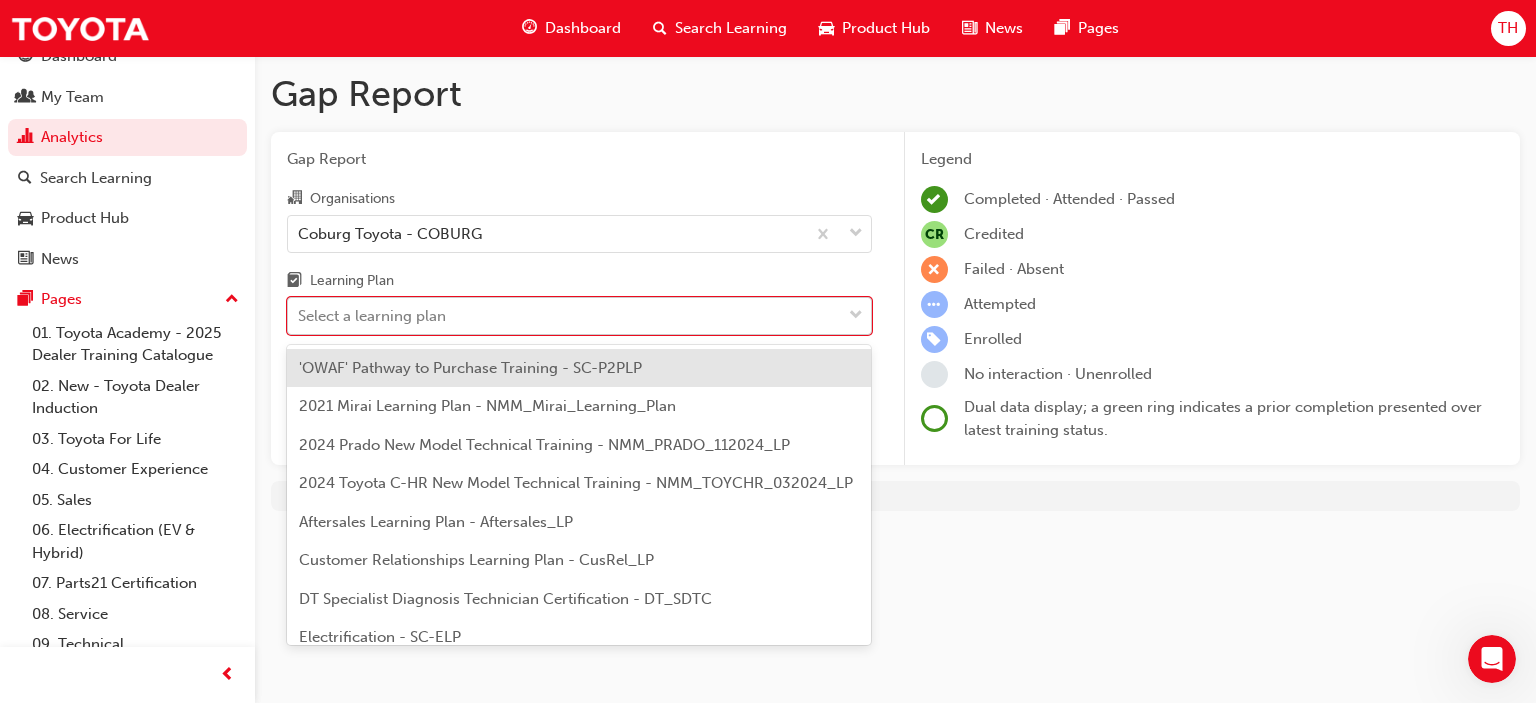 click at bounding box center [856, 316] 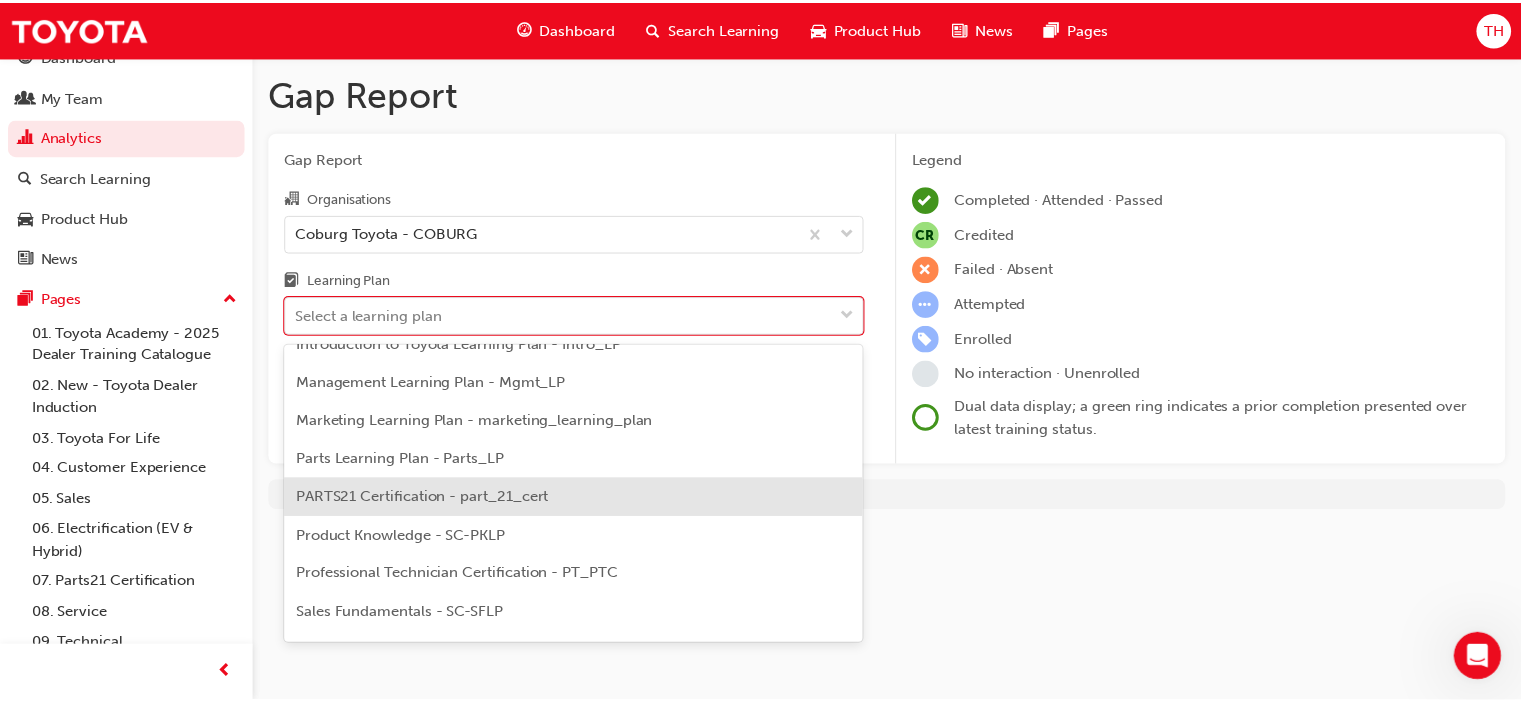 scroll, scrollTop: 0, scrollLeft: 0, axis: both 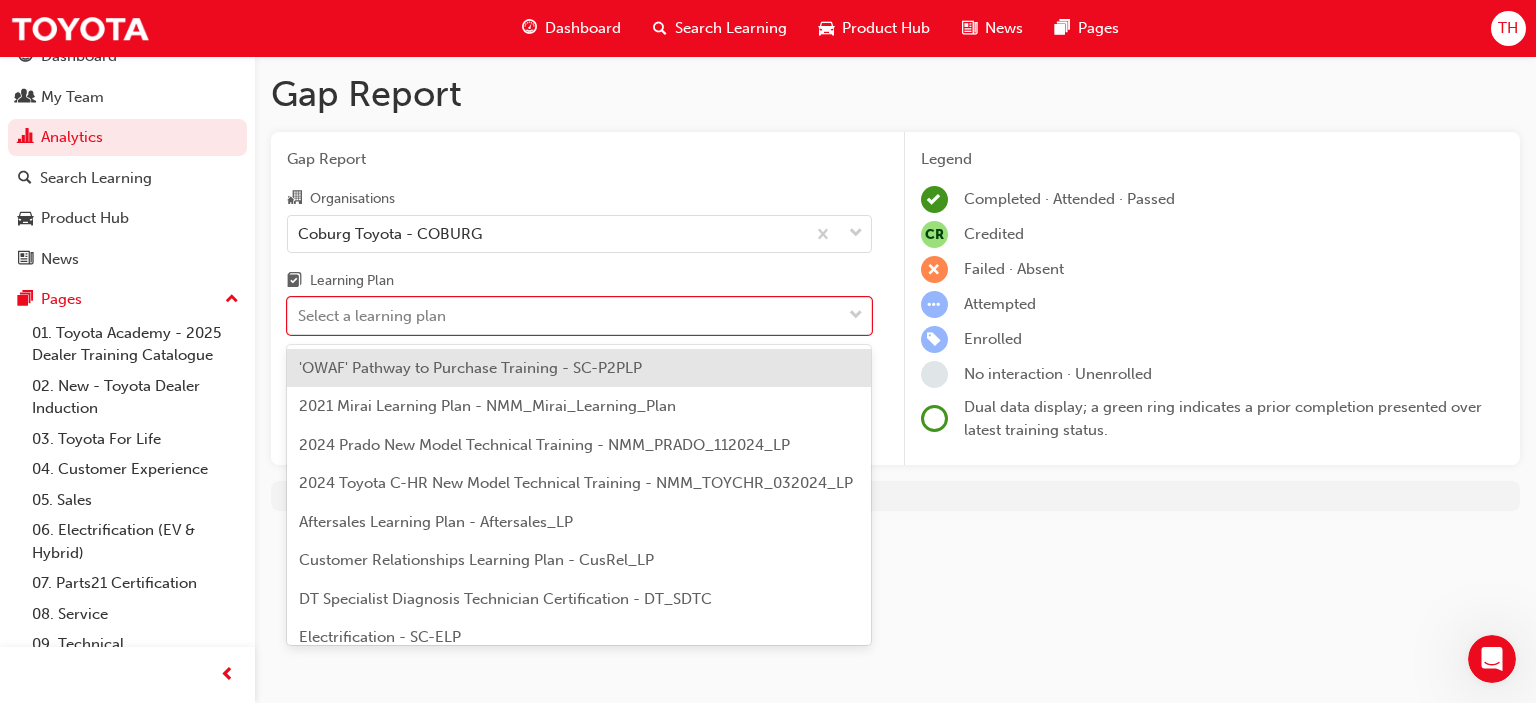 click on "'OWAF' Pathway to Purchase Training - SC-P2PLP" at bounding box center [470, 368] 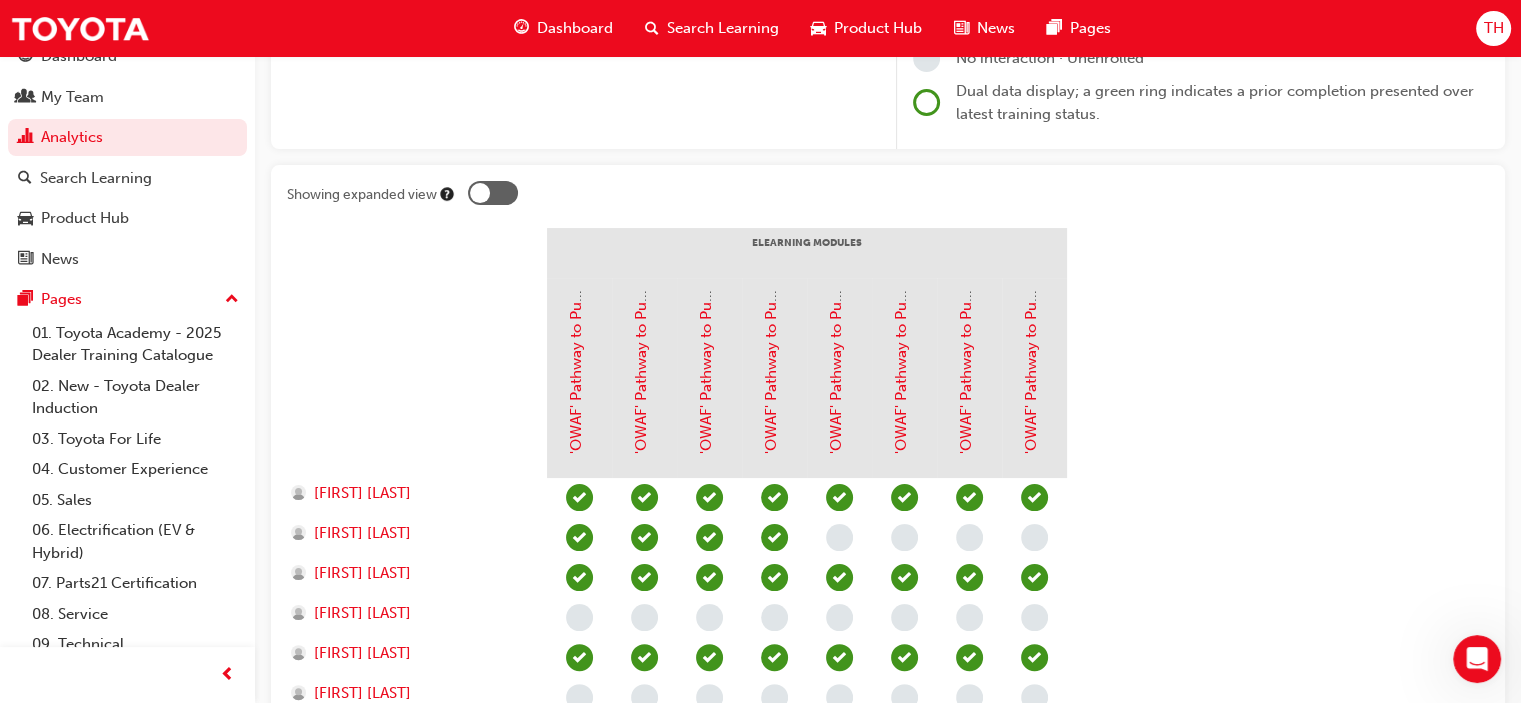 scroll, scrollTop: 300, scrollLeft: 0, axis: vertical 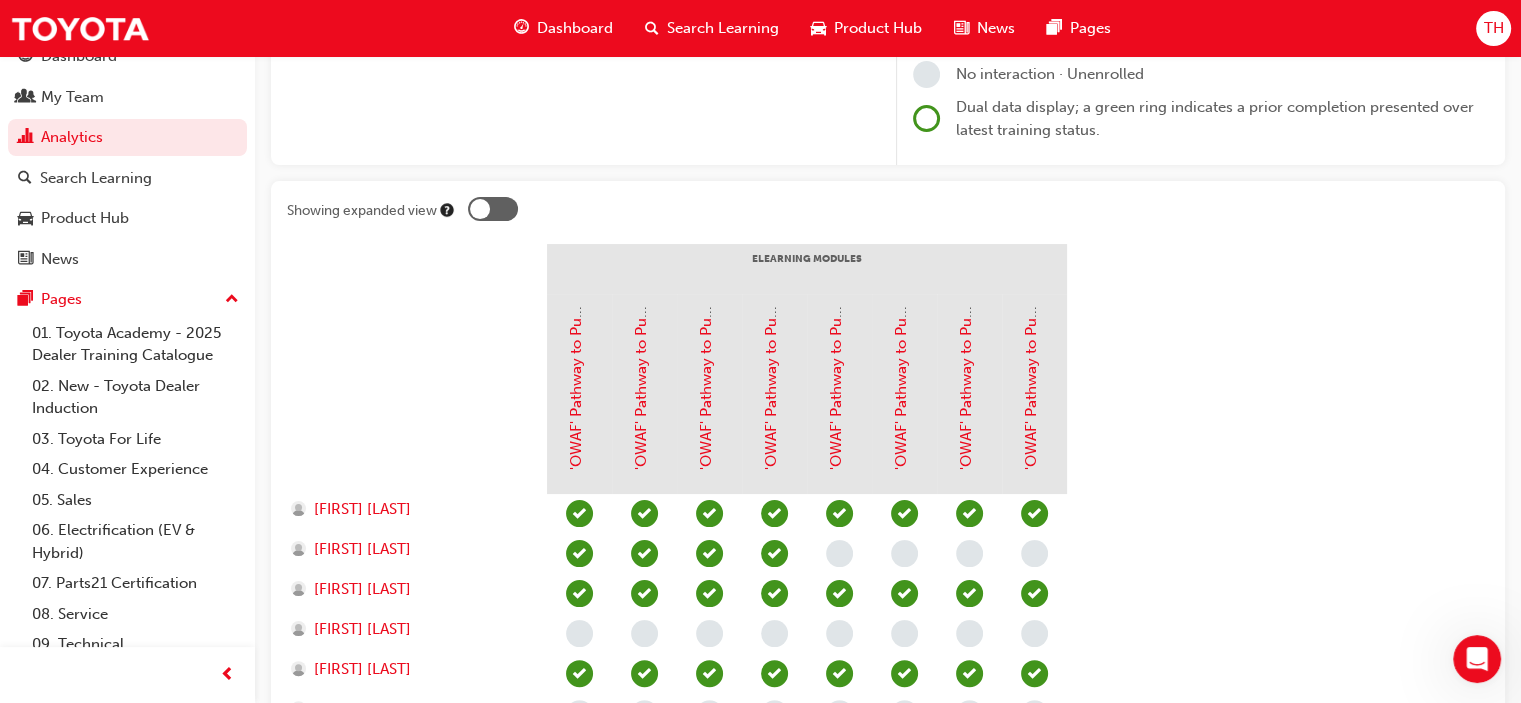 click at bounding box center (493, 209) 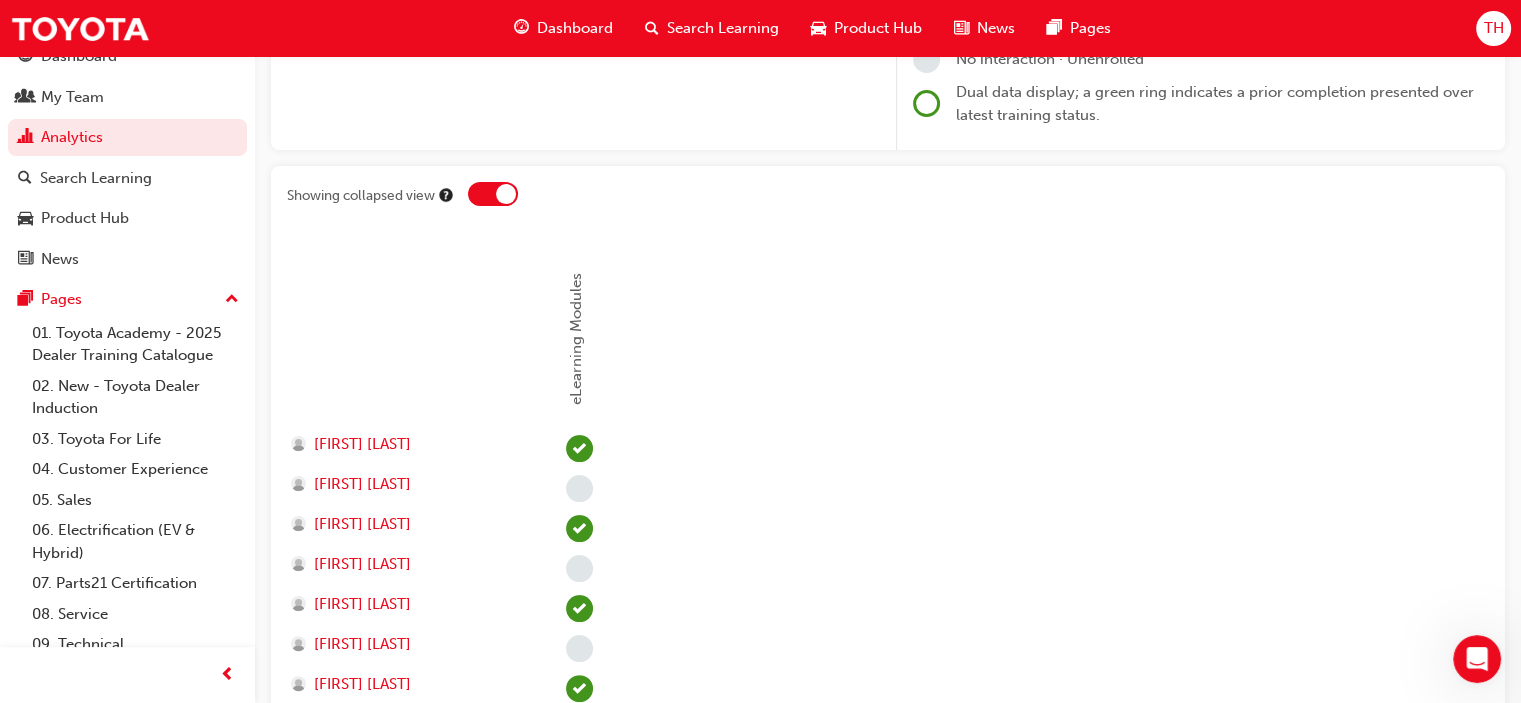 scroll, scrollTop: 300, scrollLeft: 0, axis: vertical 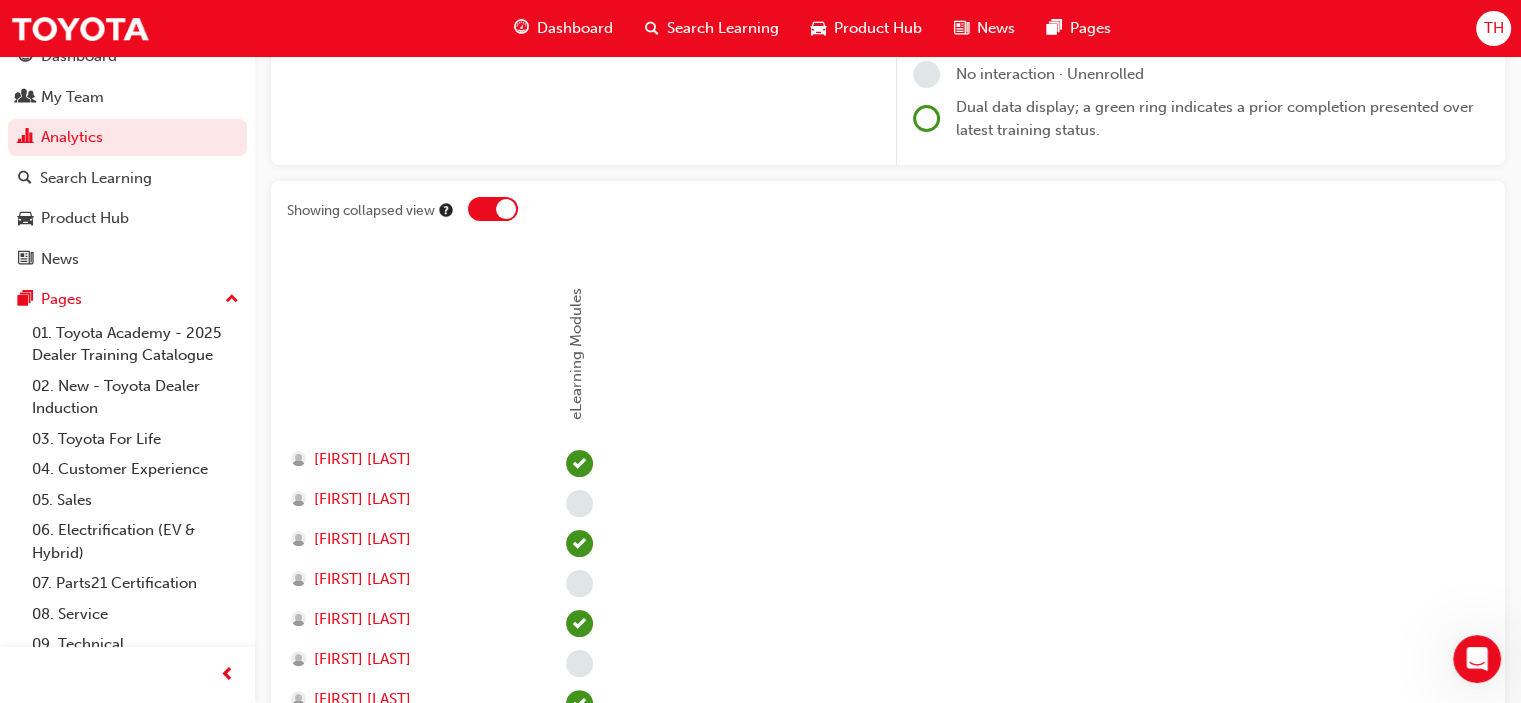 click at bounding box center [493, 209] 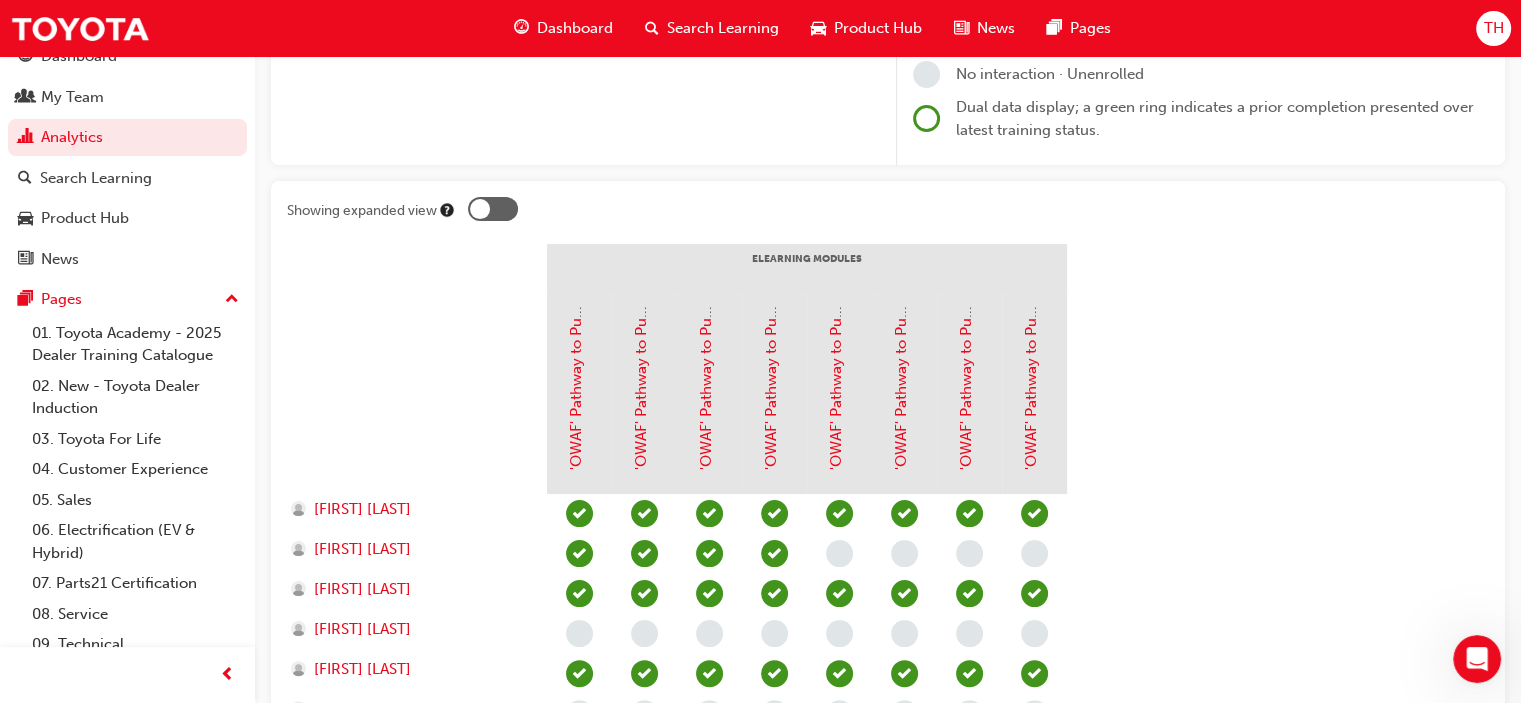 drag, startPoint x: 1055, startPoint y: 347, endPoint x: 1095, endPoint y: 348, distance: 40.012497 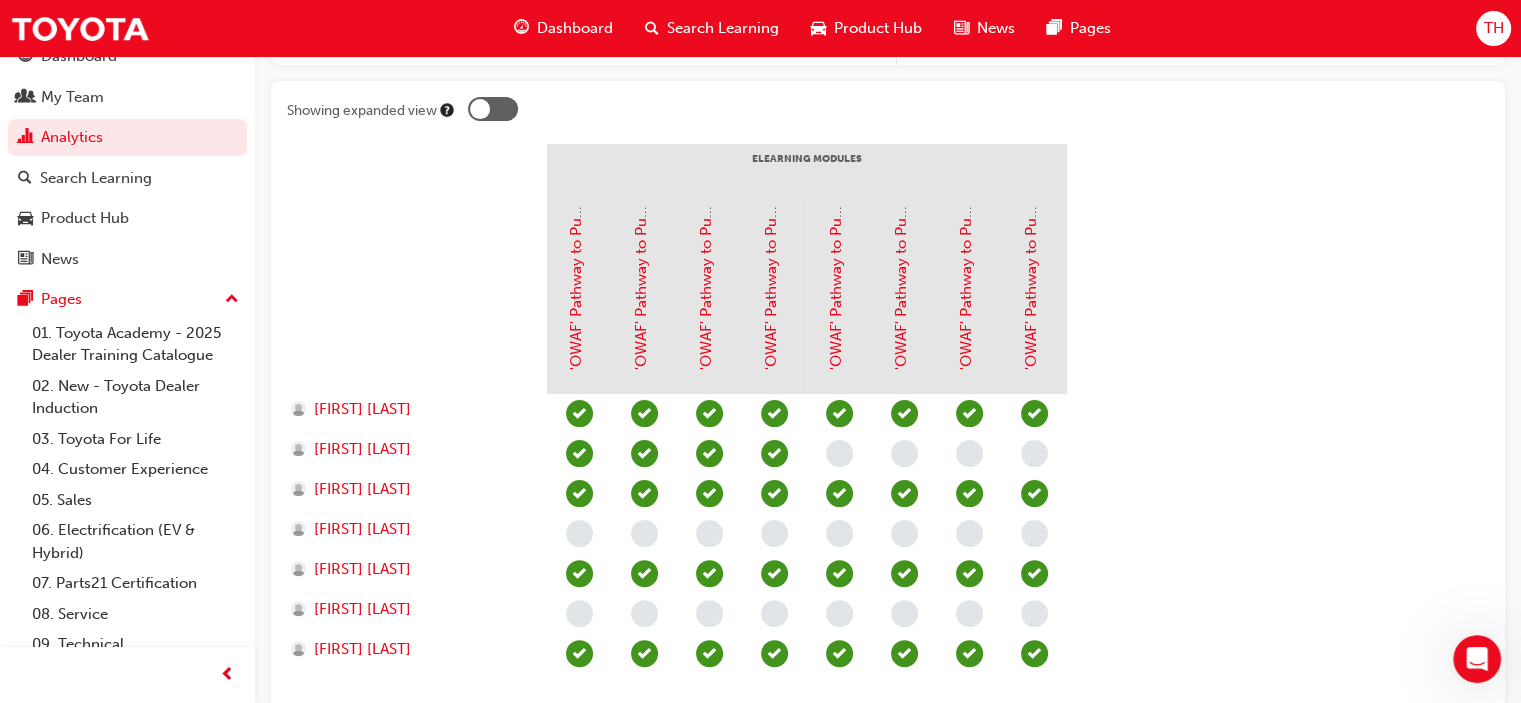 scroll, scrollTop: 500, scrollLeft: 0, axis: vertical 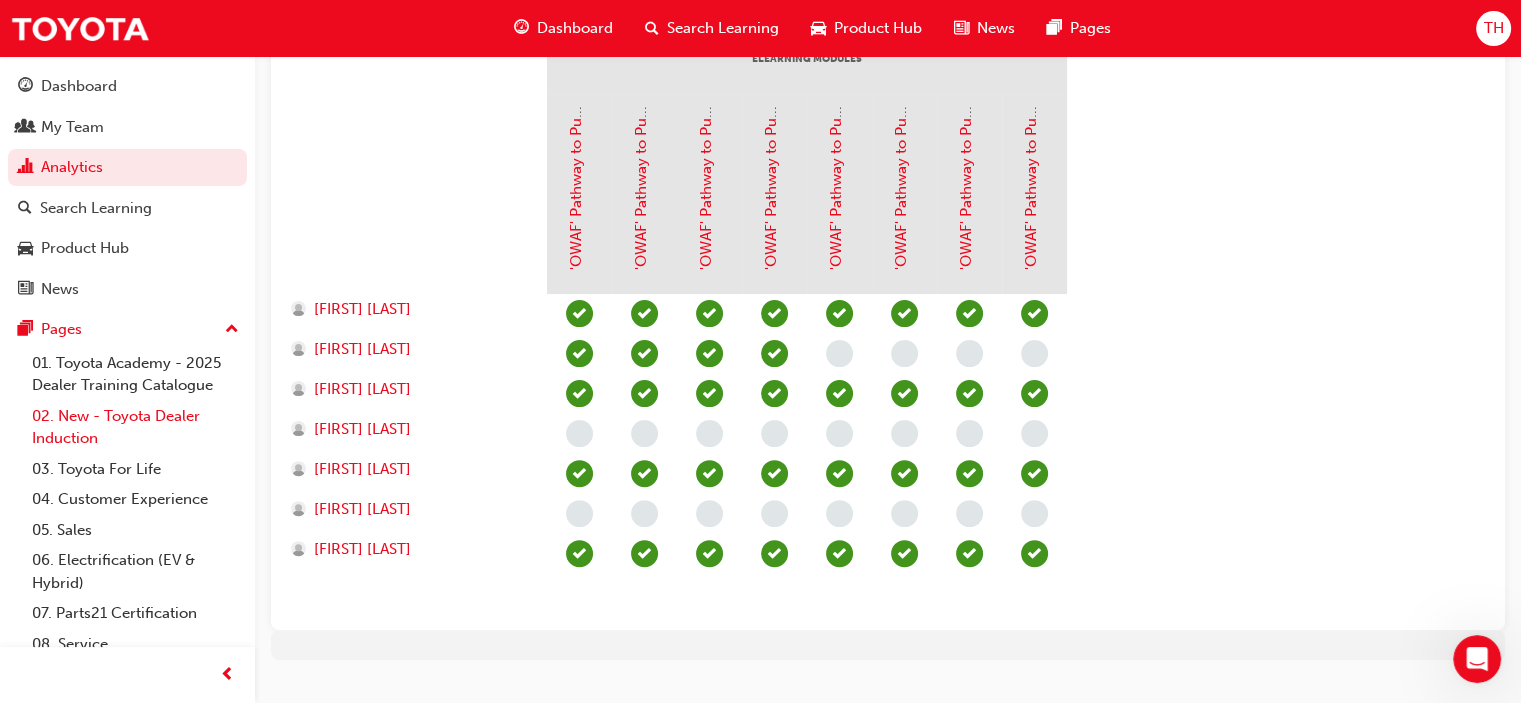 click on "02. New - Toyota Dealer Induction" at bounding box center (135, 427) 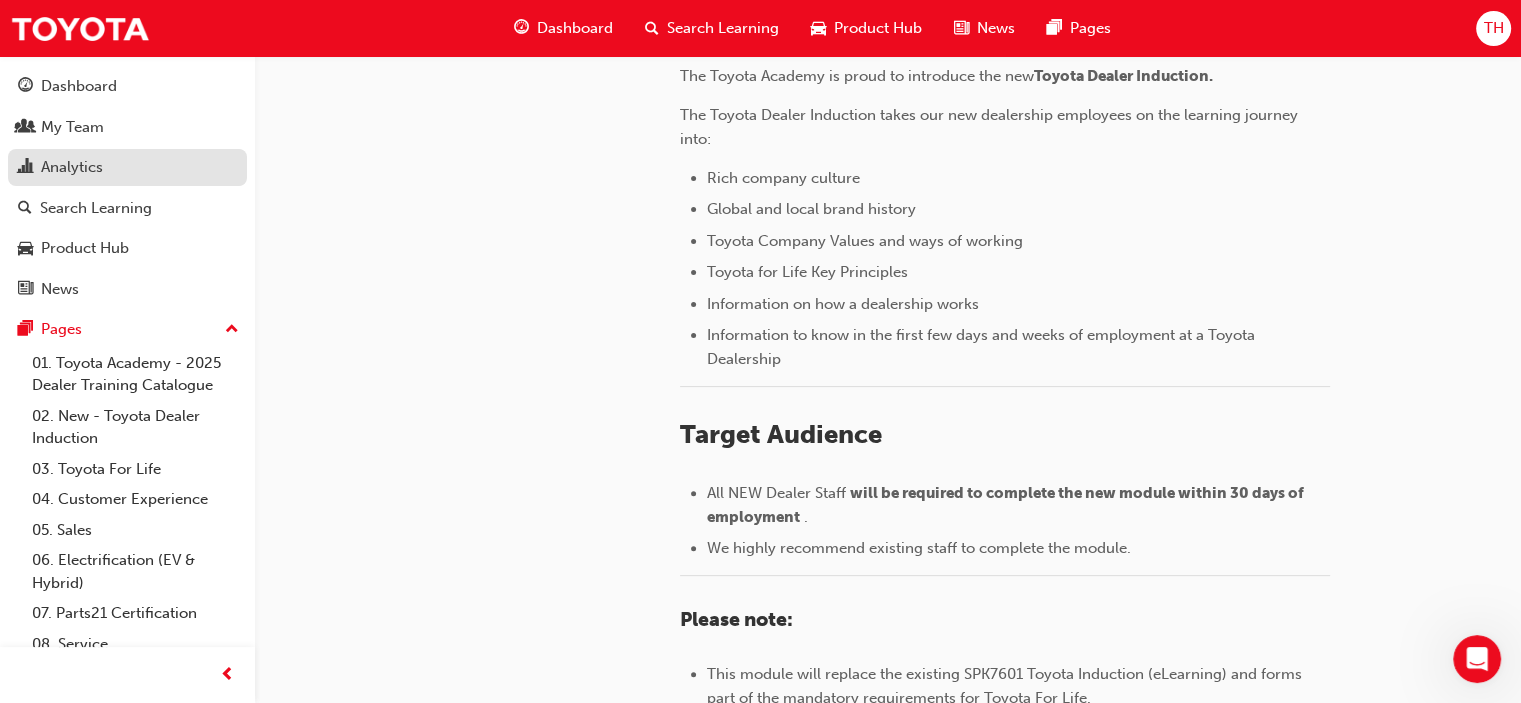 click on "Analytics" at bounding box center (72, 167) 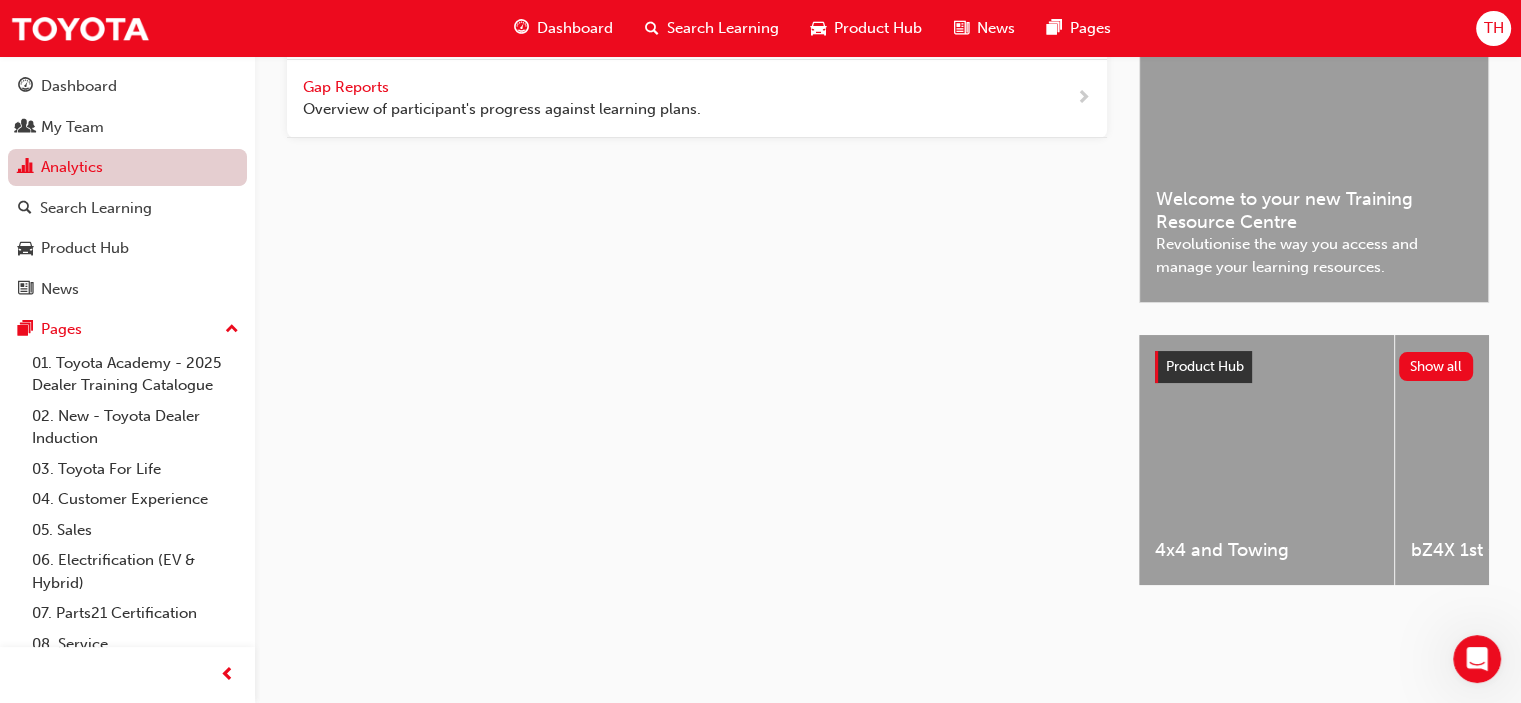 scroll, scrollTop: 94, scrollLeft: 0, axis: vertical 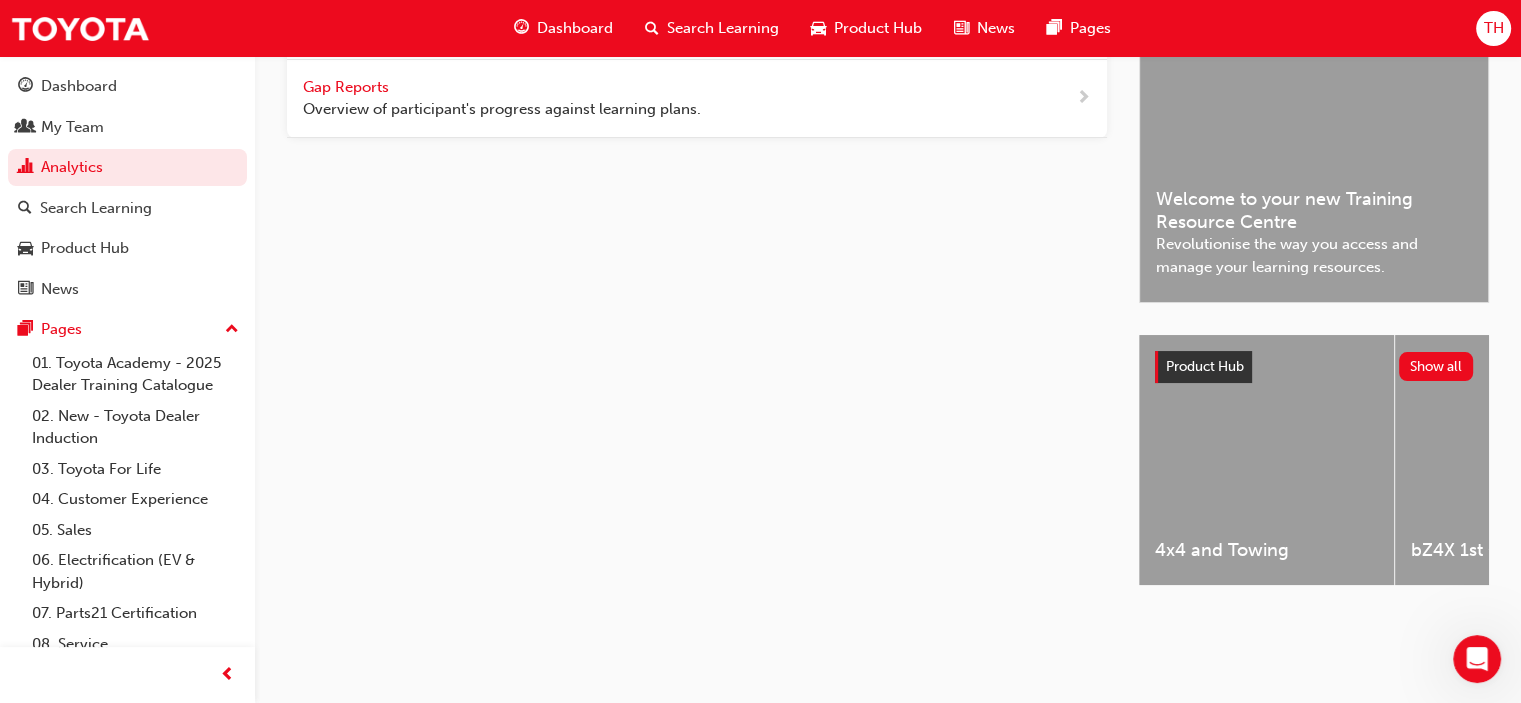 click on "Gap Reports" at bounding box center [348, 87] 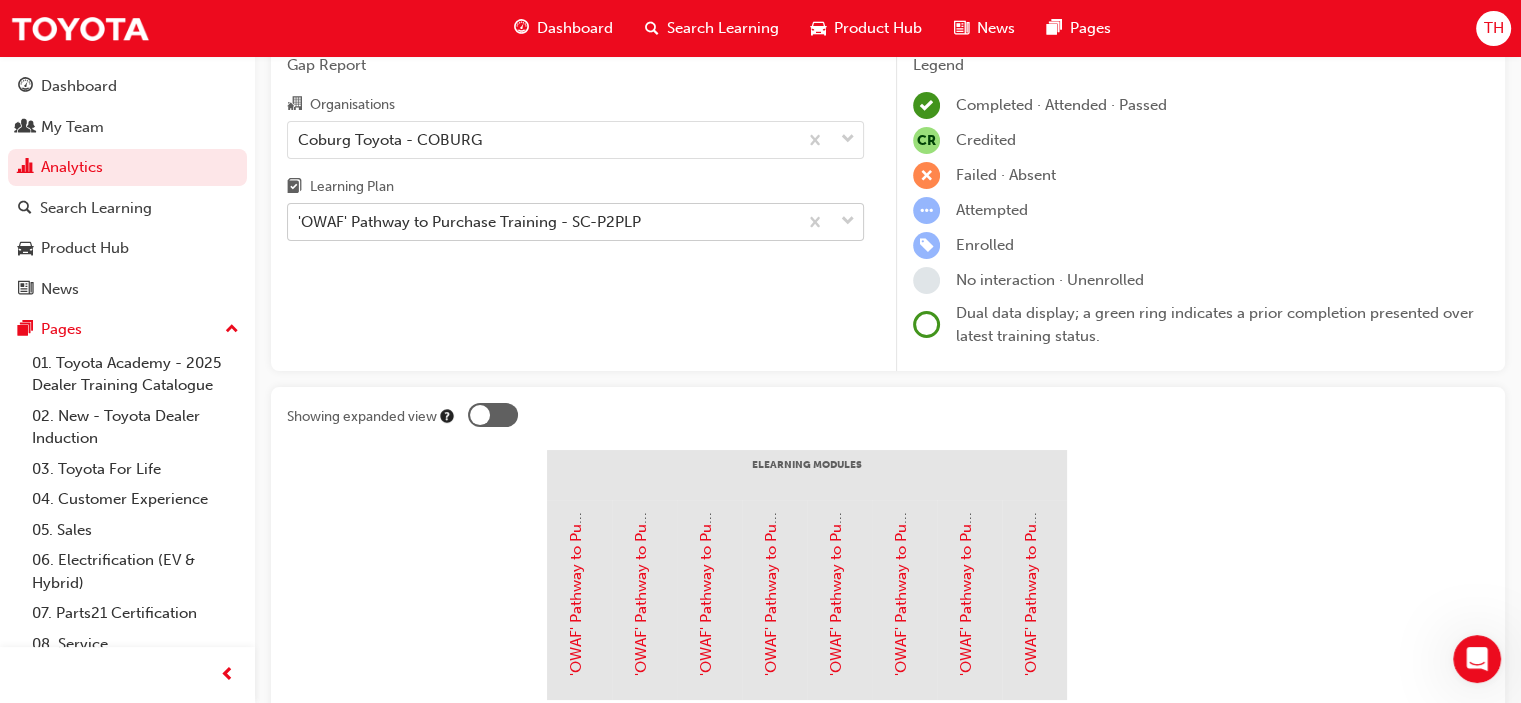 click at bounding box center (848, 222) 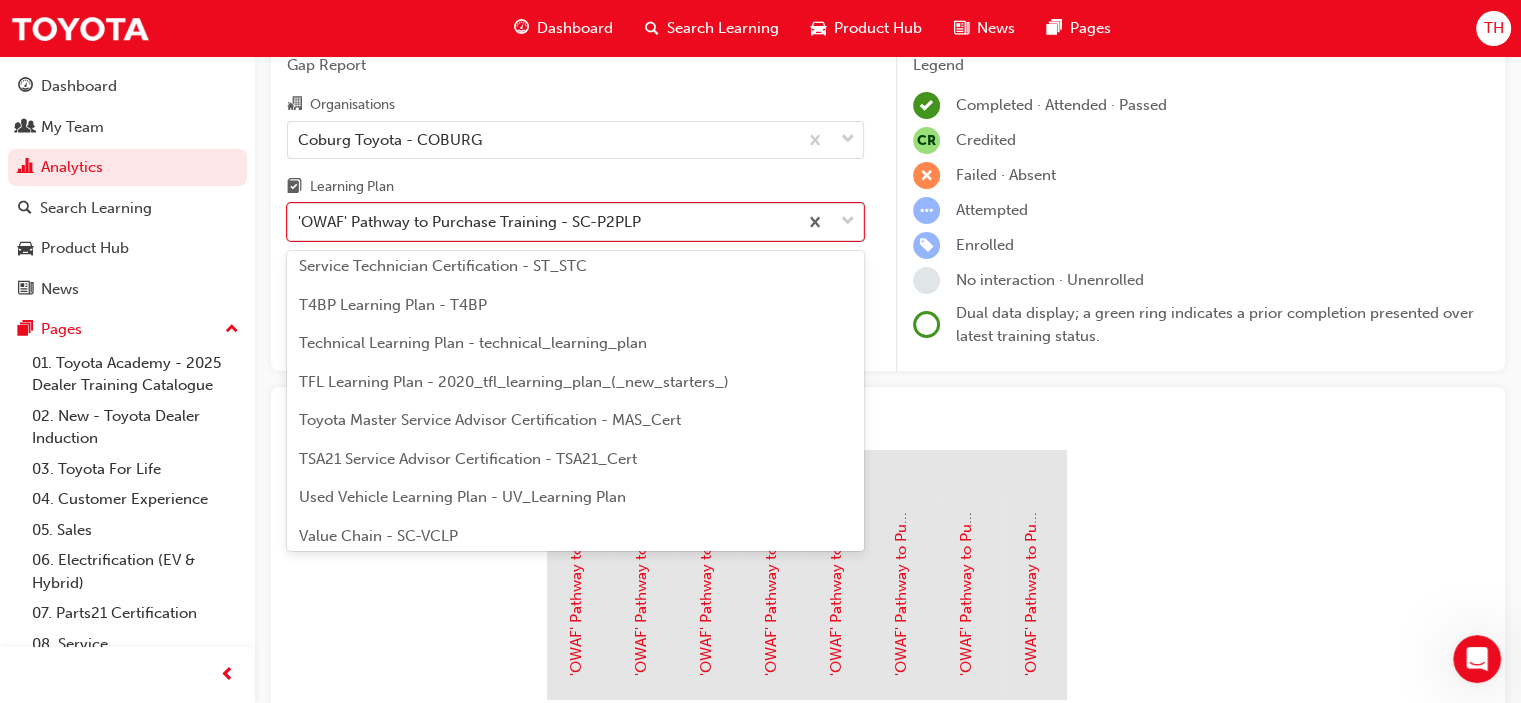 scroll, scrollTop: 847, scrollLeft: 0, axis: vertical 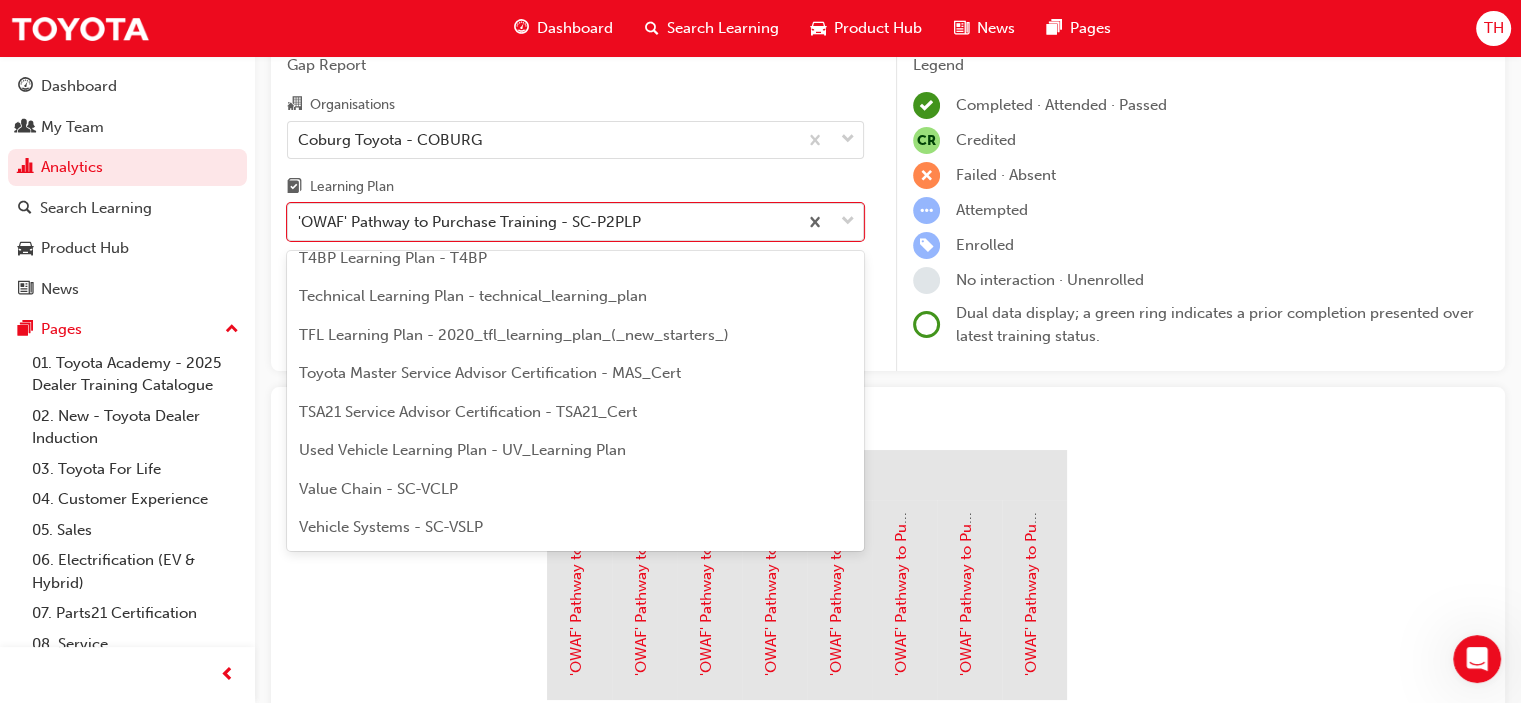 click on "TFL Learning Plan - 2020_tfl_learning_plan_(_new_starters_)" at bounding box center (514, 335) 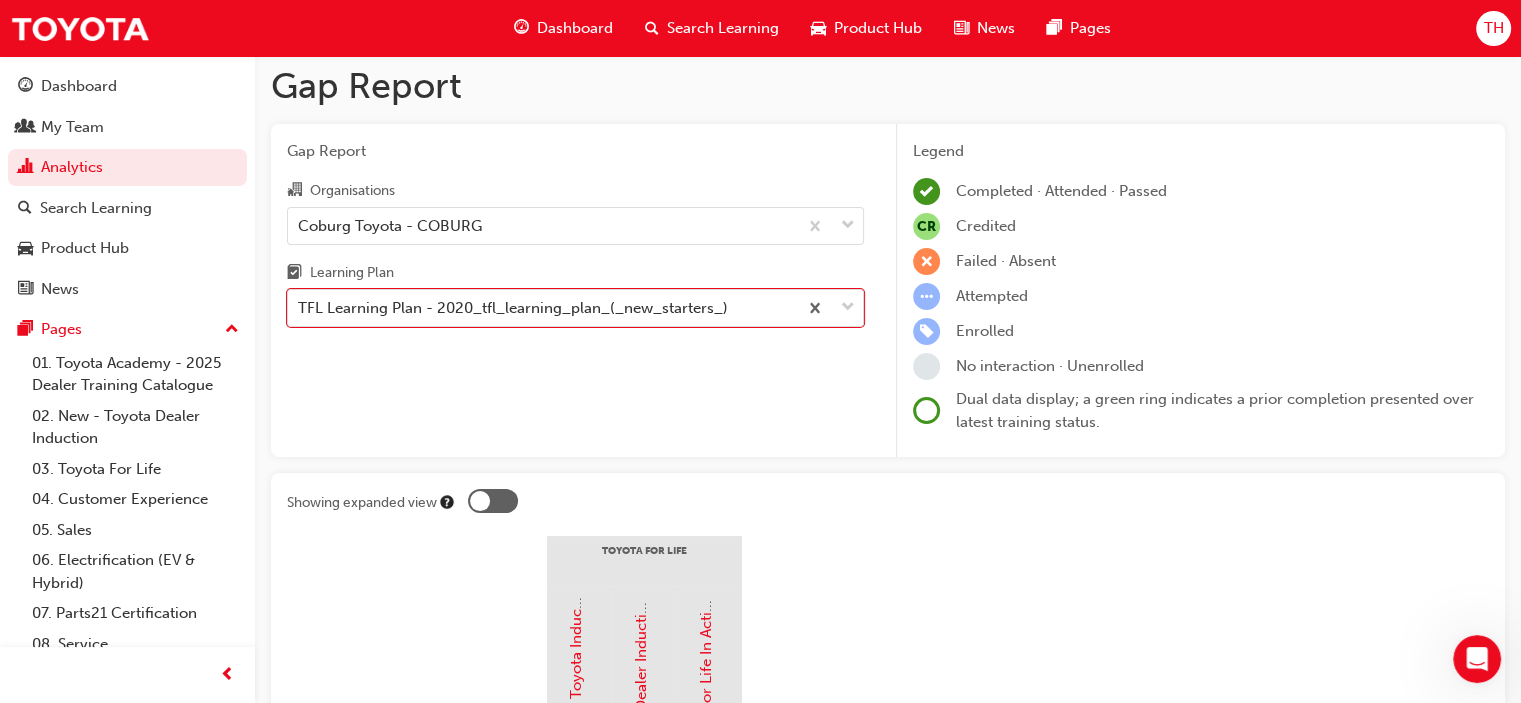 scroll, scrollTop: 0, scrollLeft: 0, axis: both 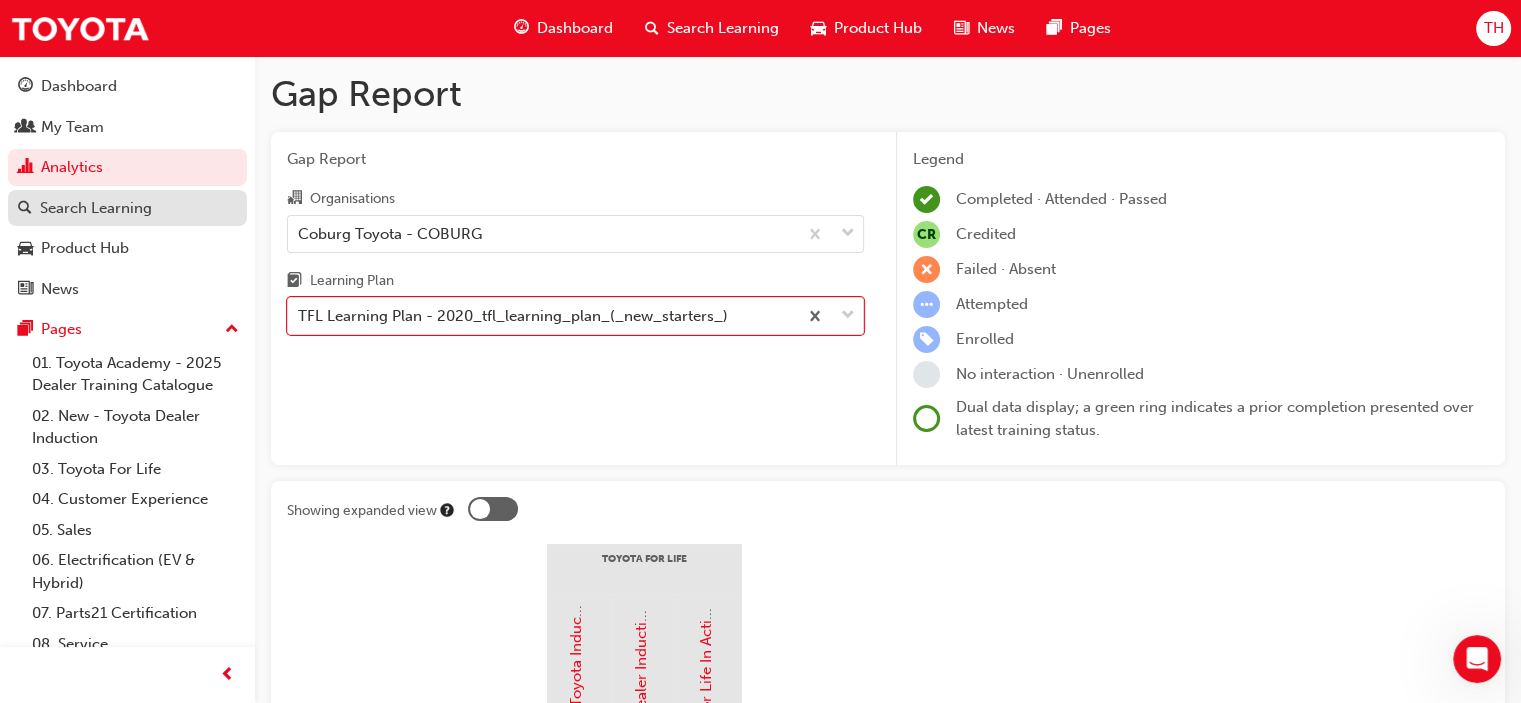 click on "Search Learning" at bounding box center [96, 208] 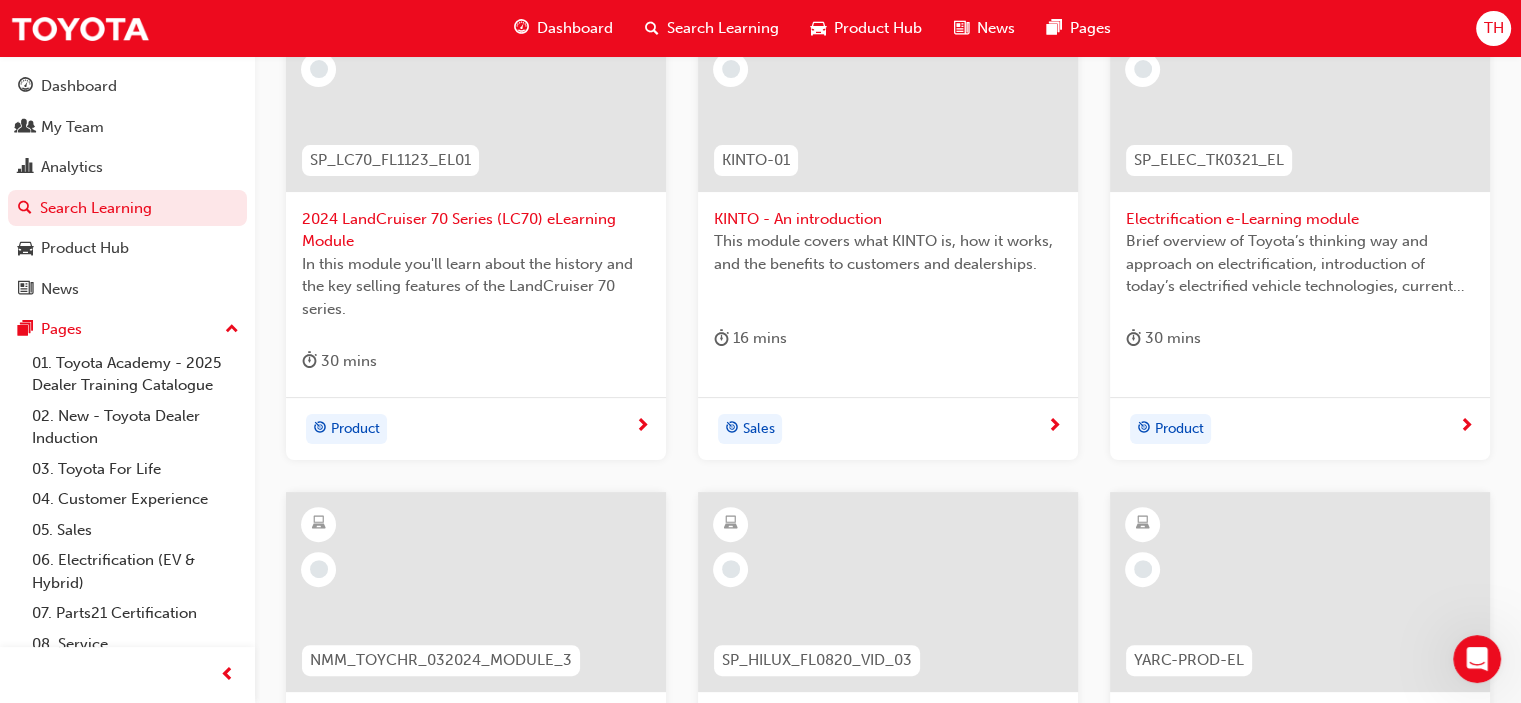 scroll, scrollTop: 0, scrollLeft: 0, axis: both 